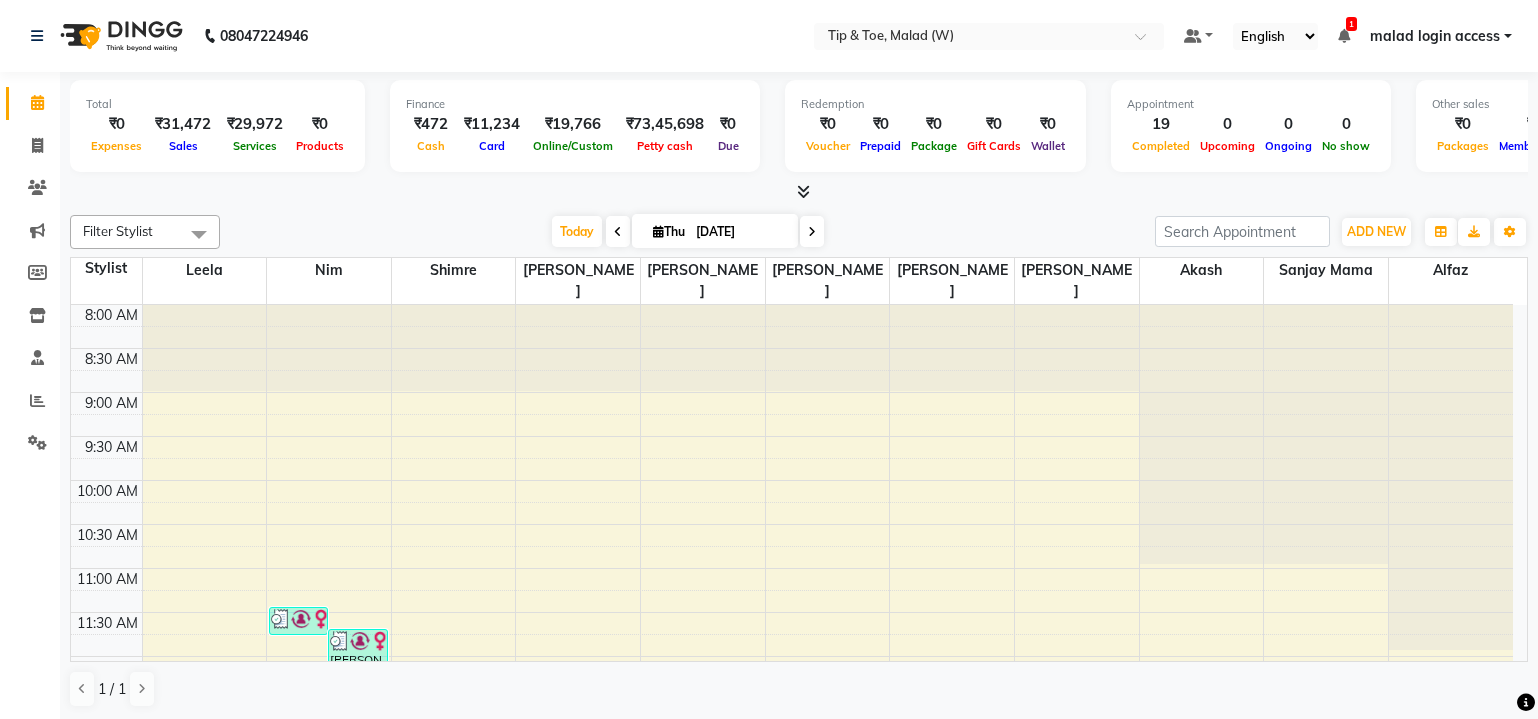 scroll, scrollTop: 0, scrollLeft: 0, axis: both 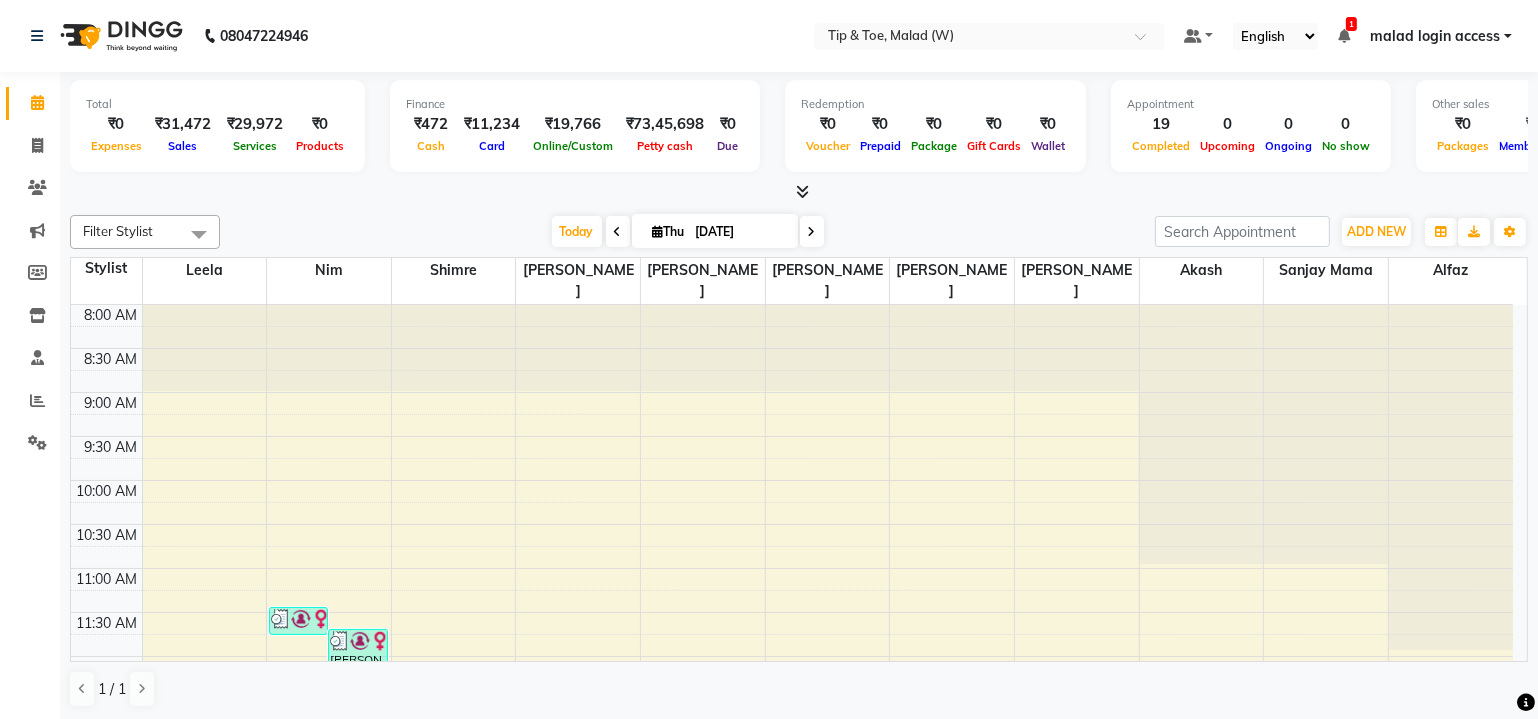 click on "Today" at bounding box center (577, 231) 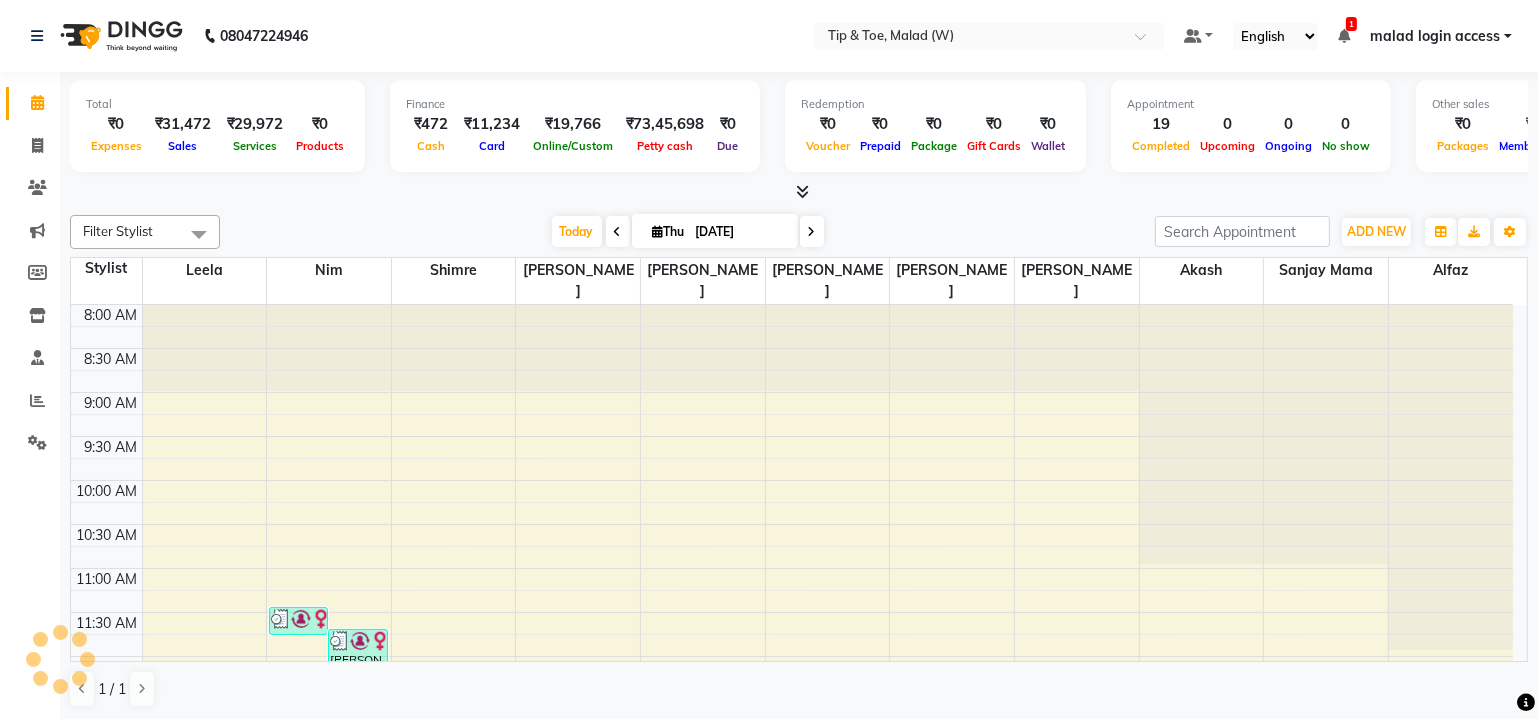scroll, scrollTop: 744, scrollLeft: 0, axis: vertical 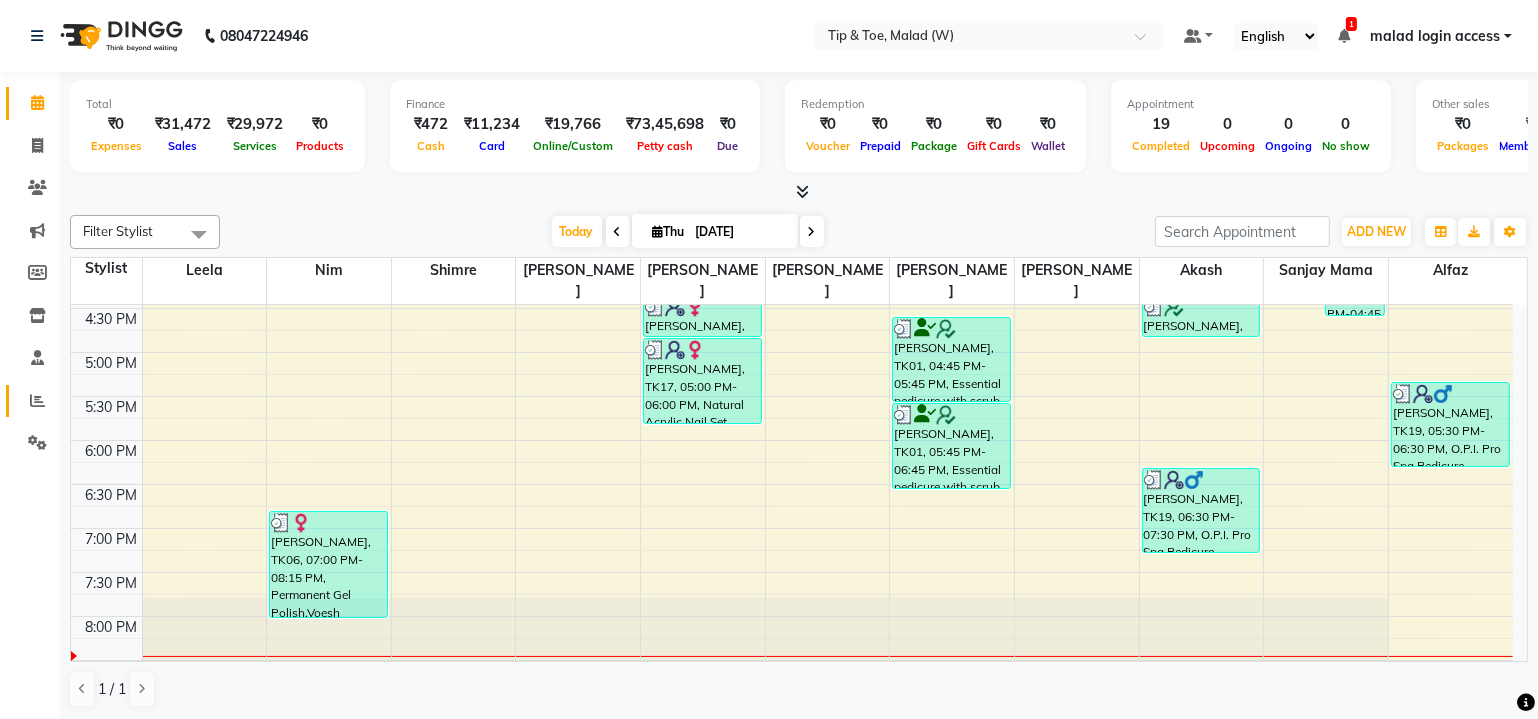 click on "Reports" 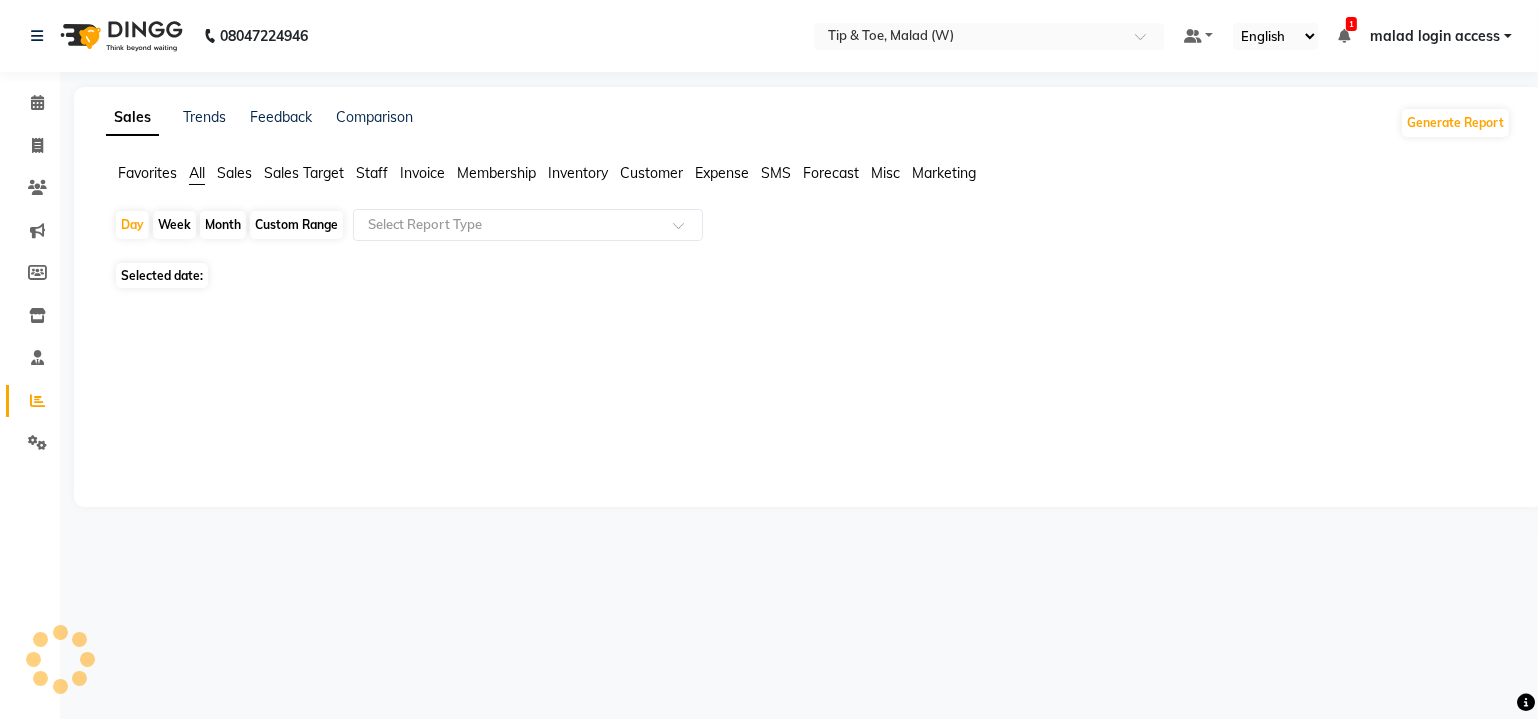 scroll, scrollTop: 0, scrollLeft: 0, axis: both 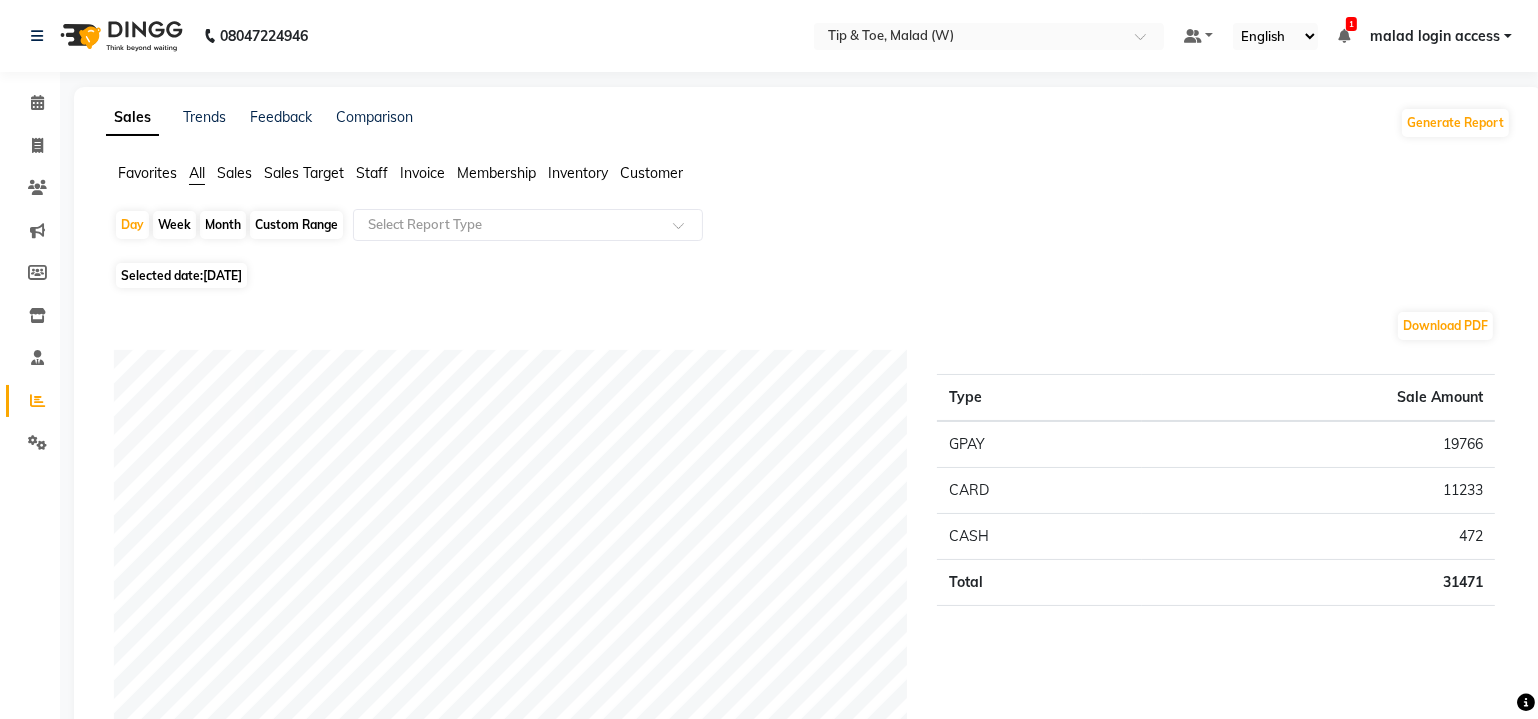 click on "Staff" 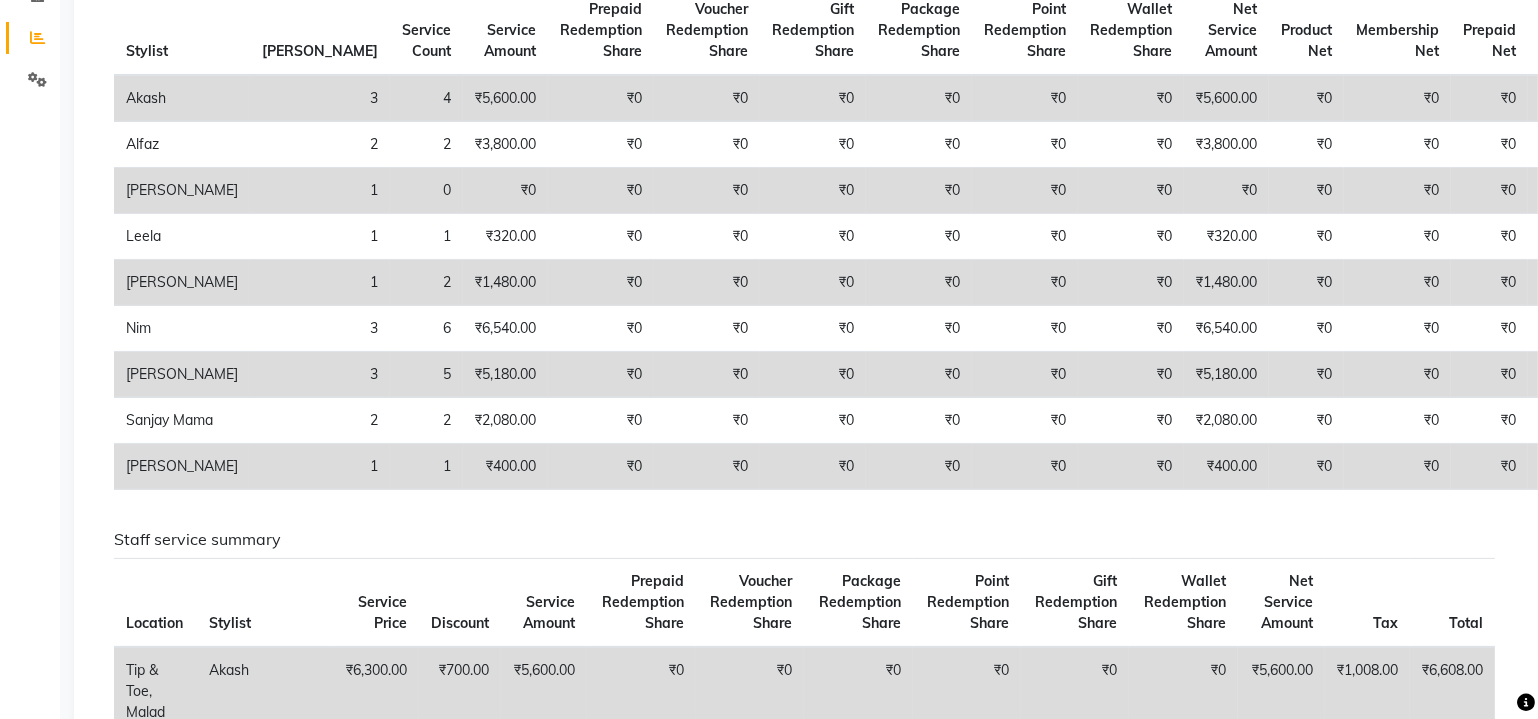 scroll, scrollTop: 0, scrollLeft: 0, axis: both 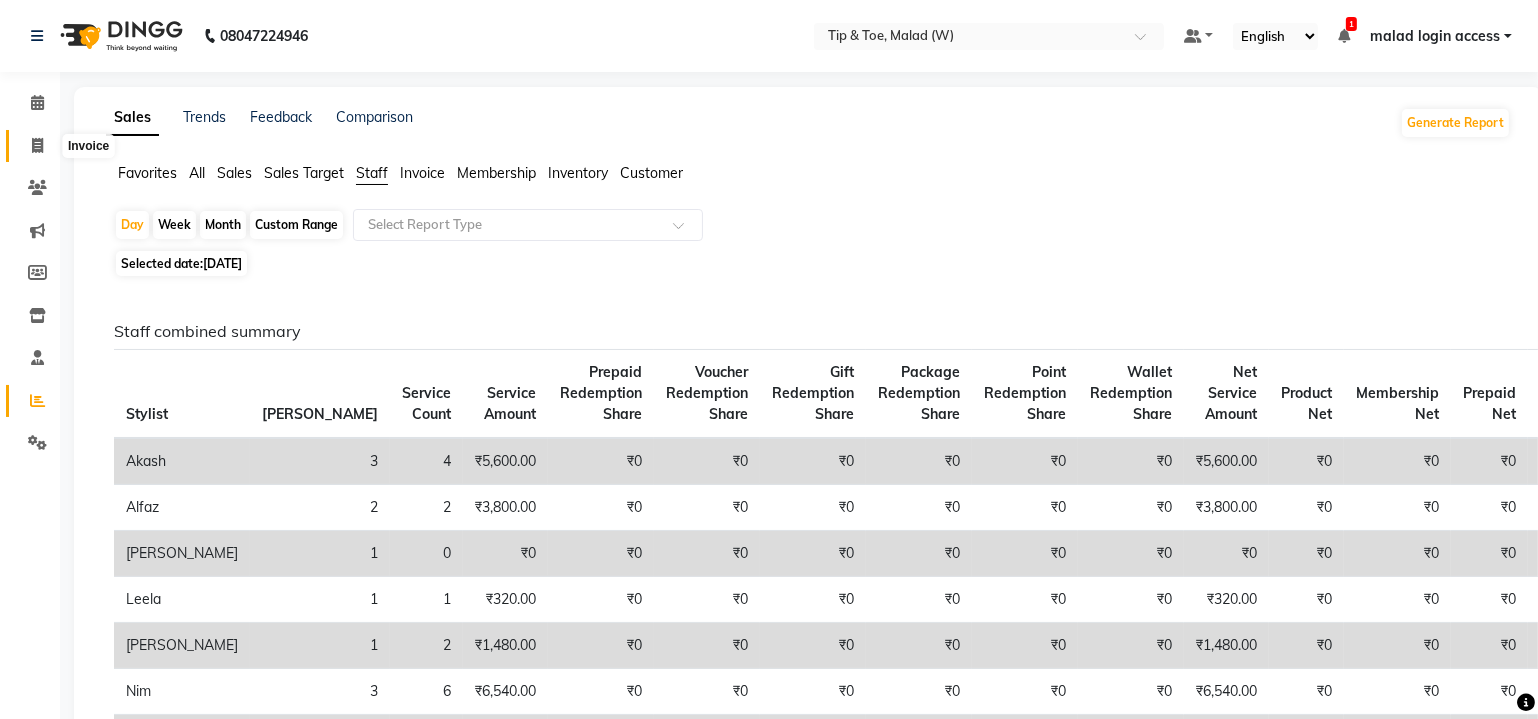 click 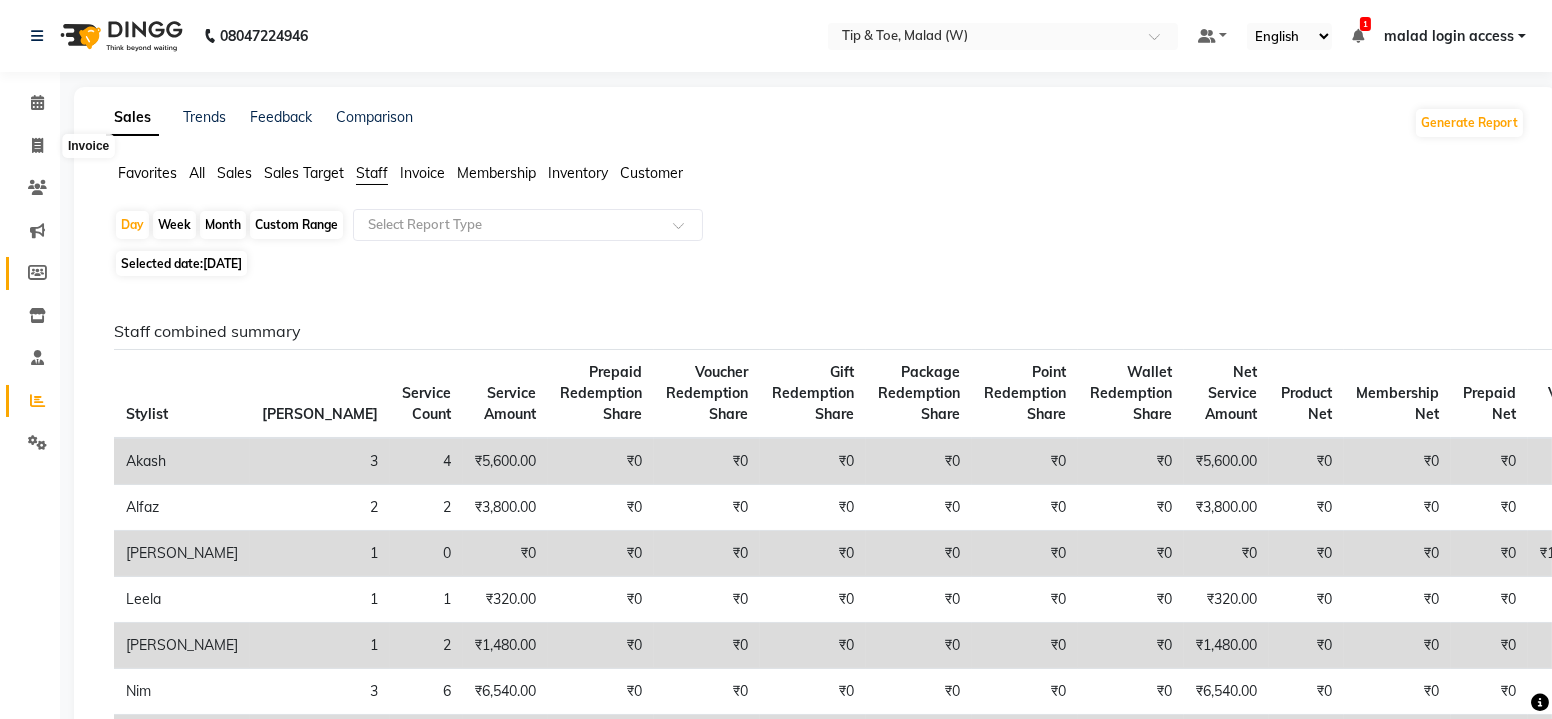 select on "5930" 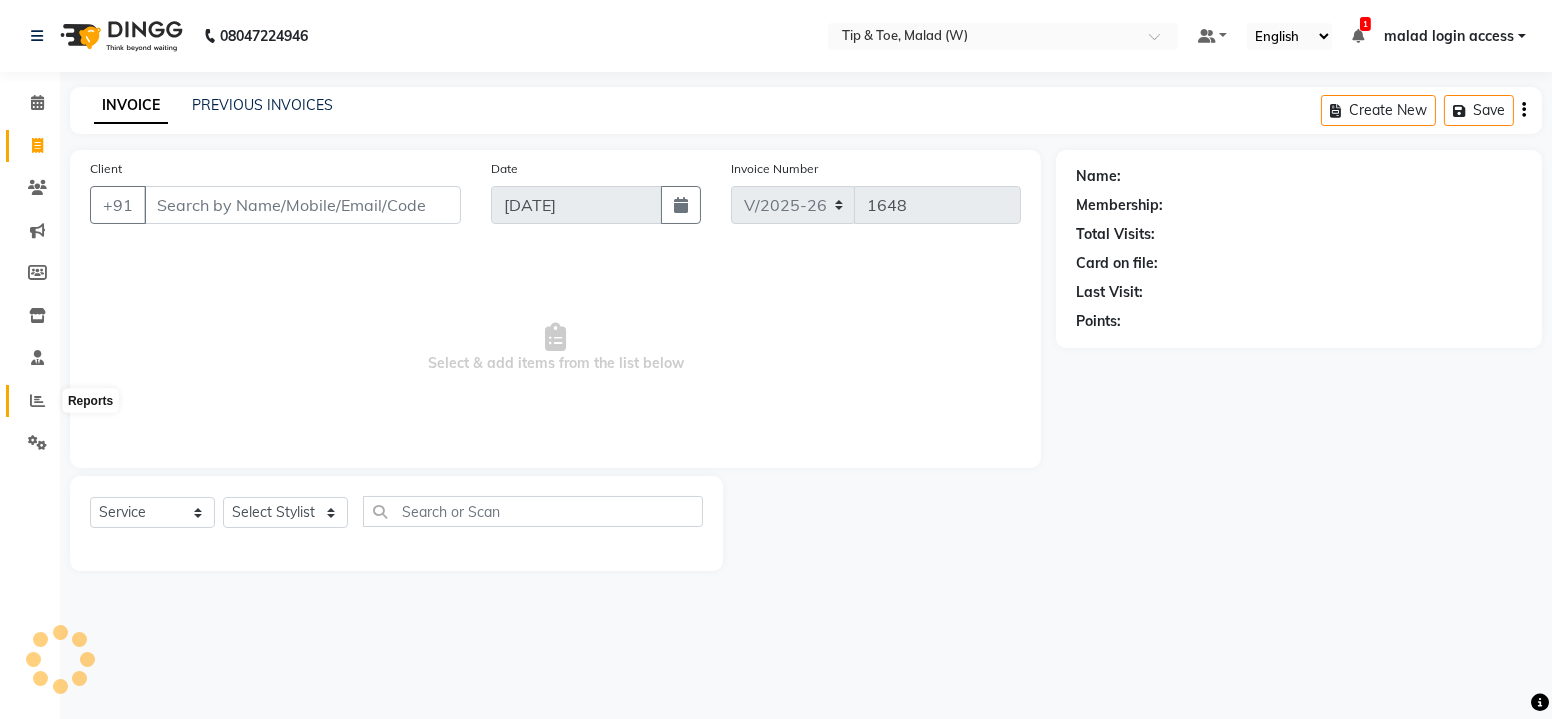 click 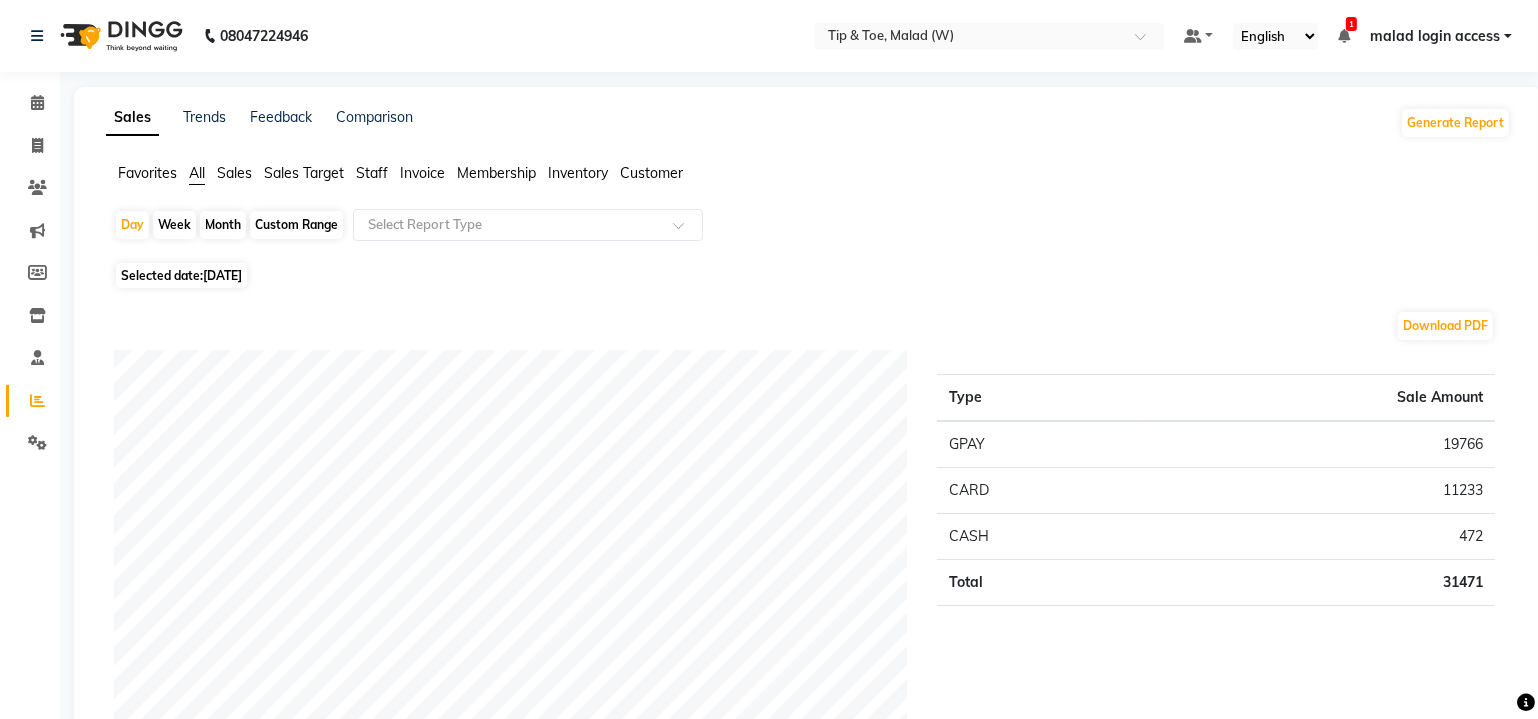 click on "Staff" 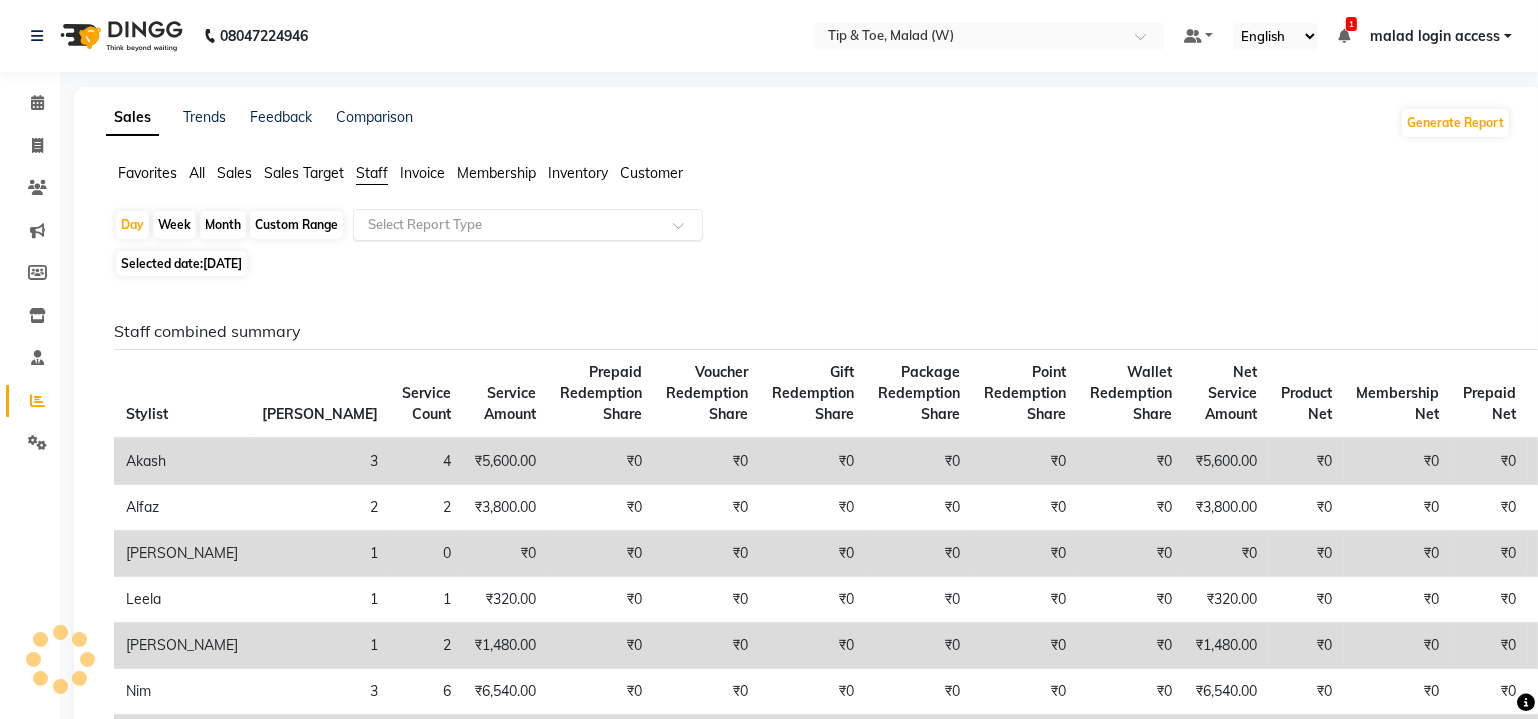 click 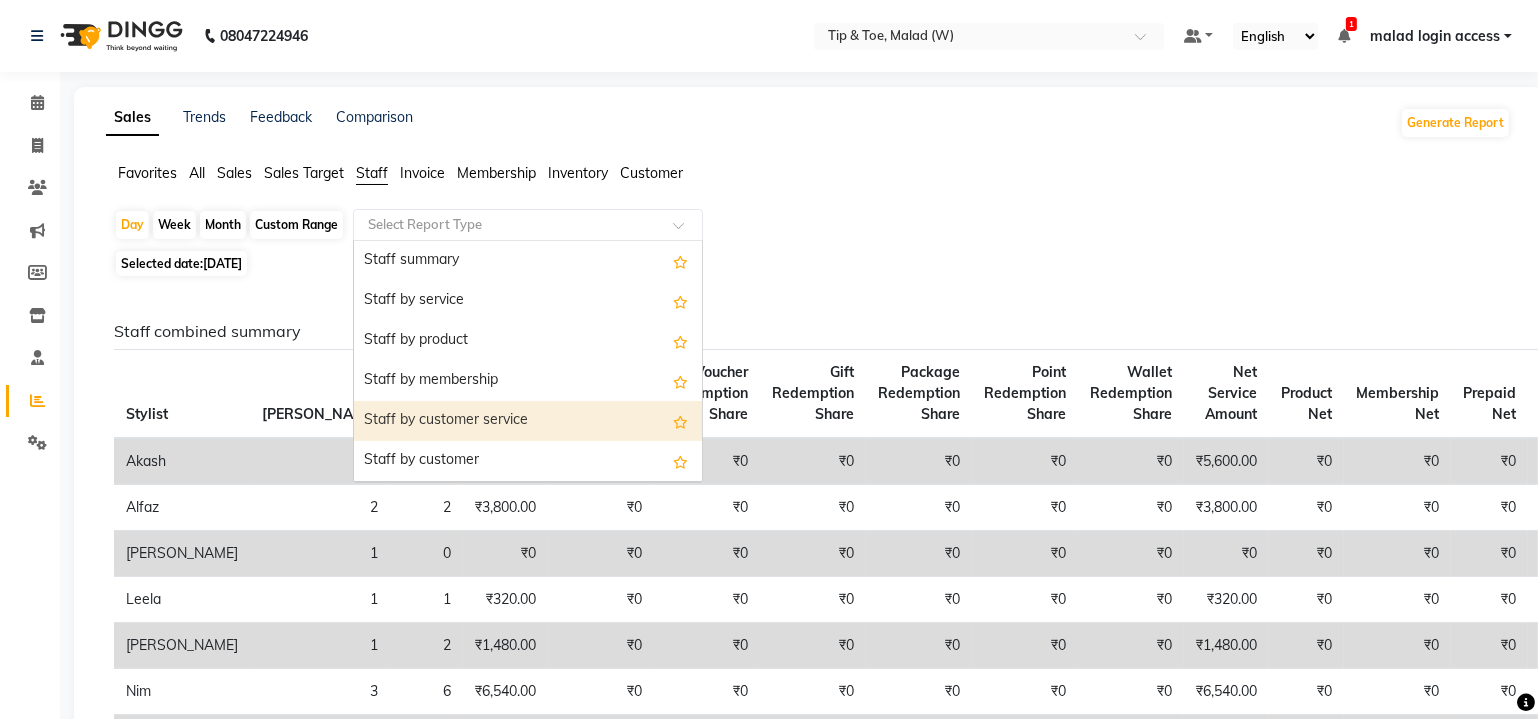click on "Staff by customer service" at bounding box center [528, 421] 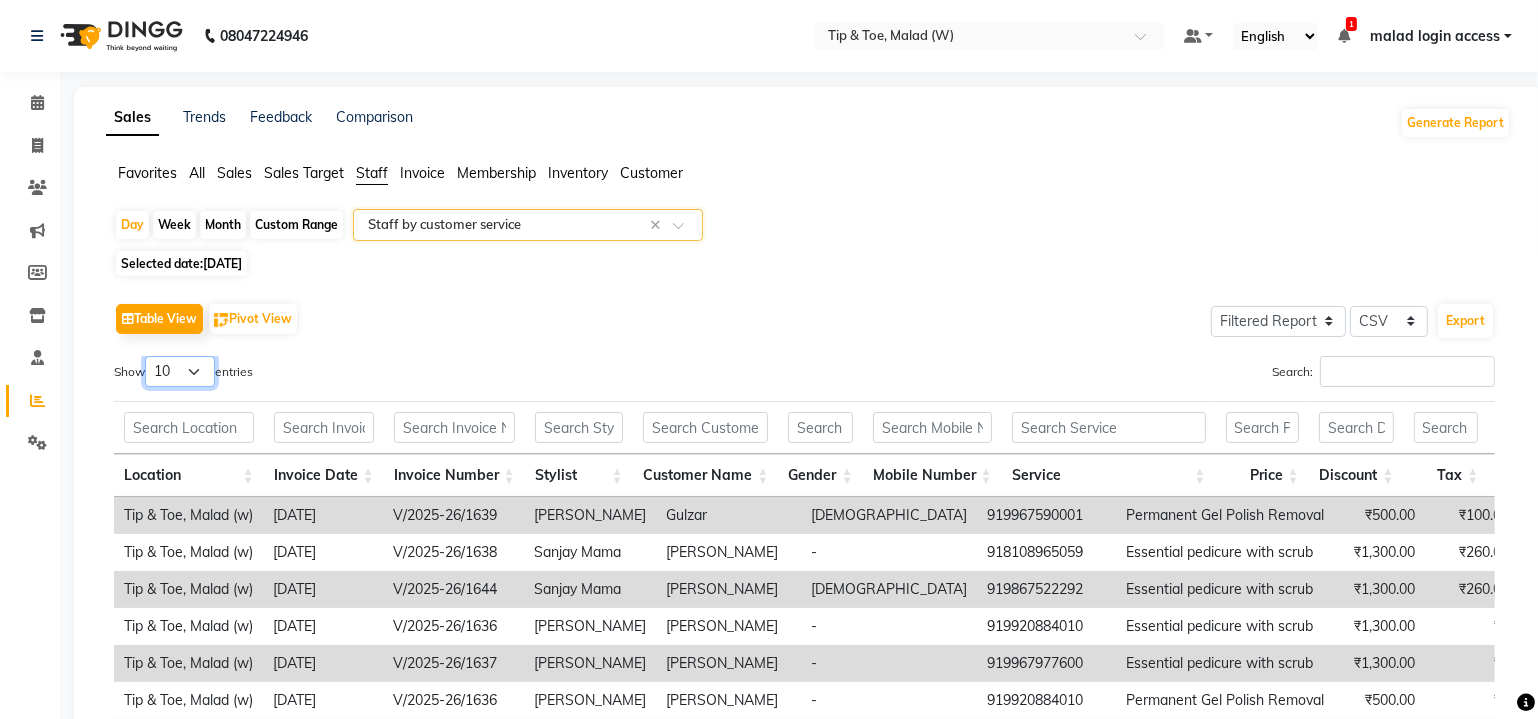 click on "10 25 50 100" at bounding box center (180, 371) 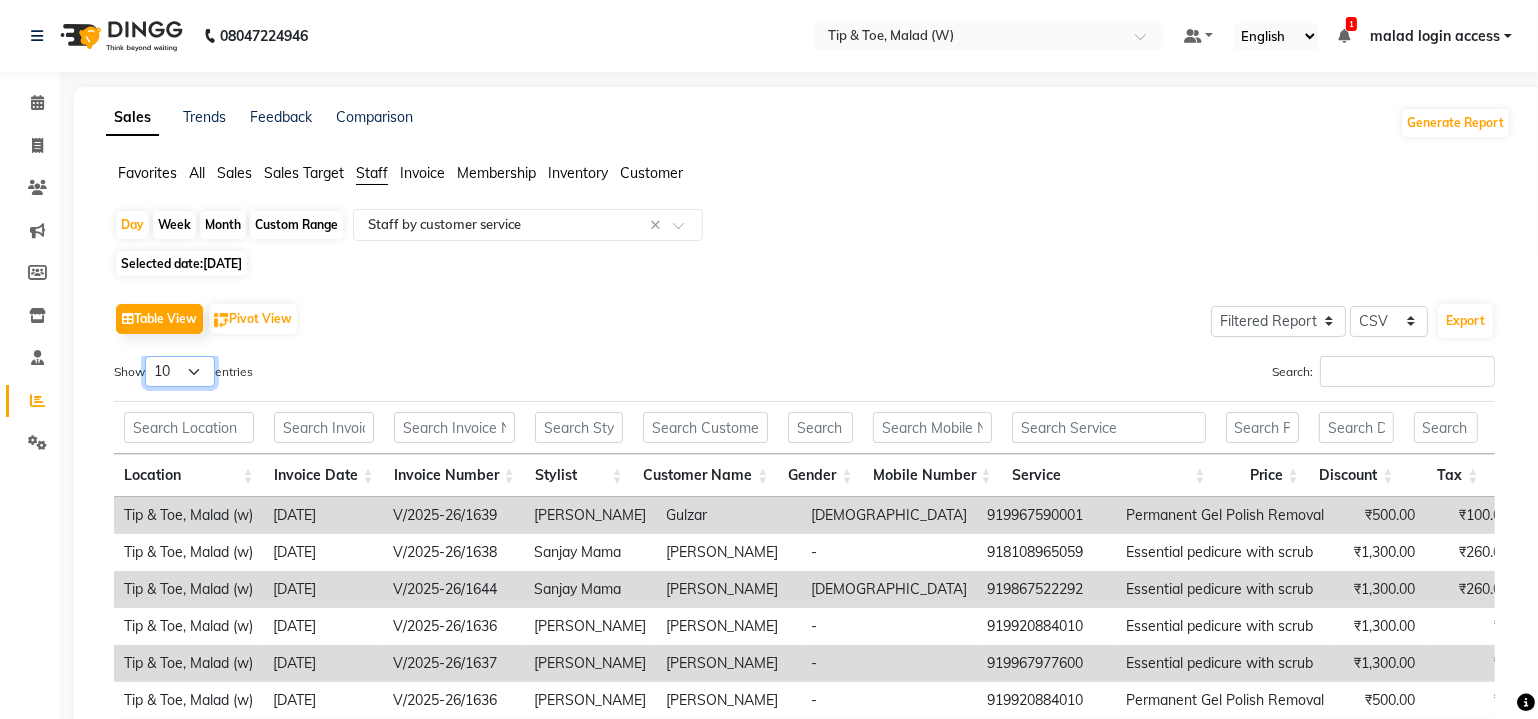 select on "100" 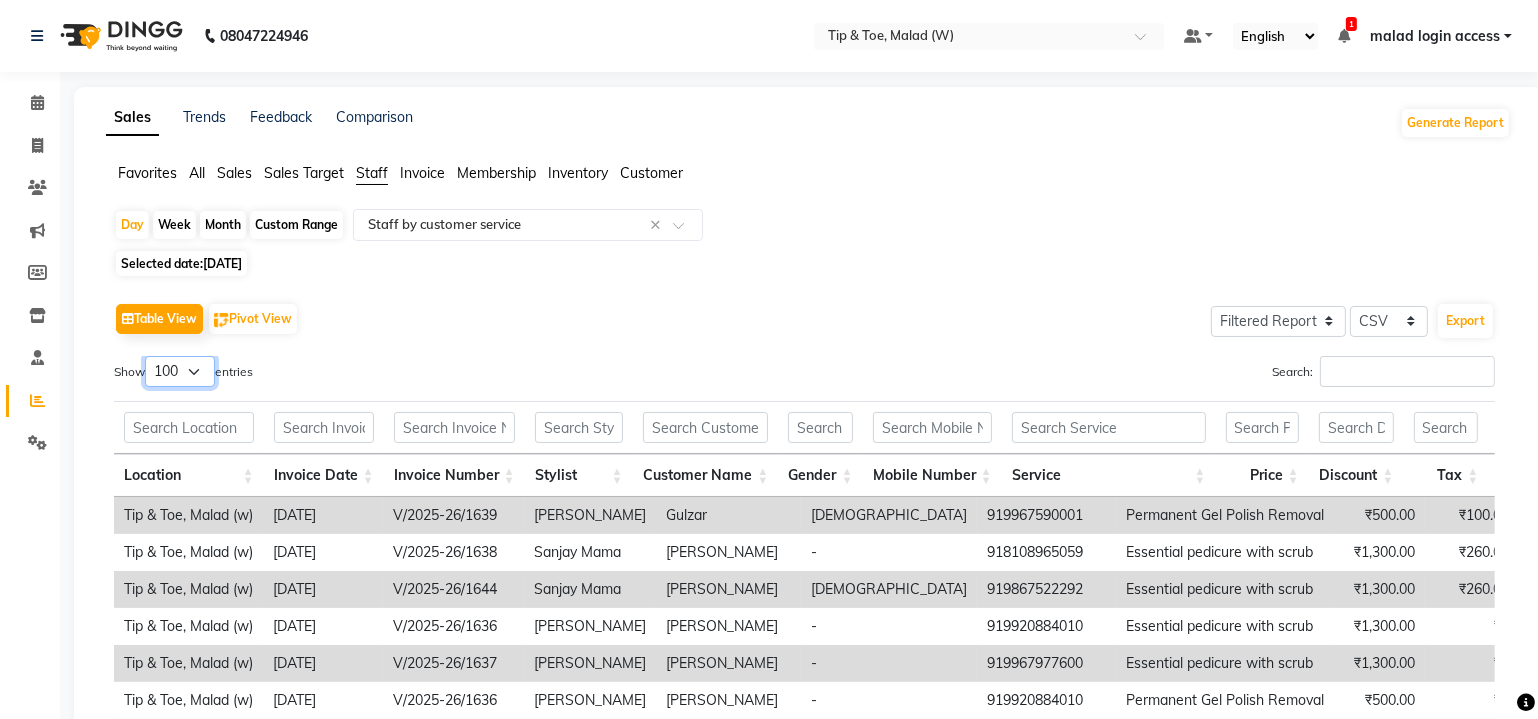 click on "10 25 50 100" at bounding box center (180, 371) 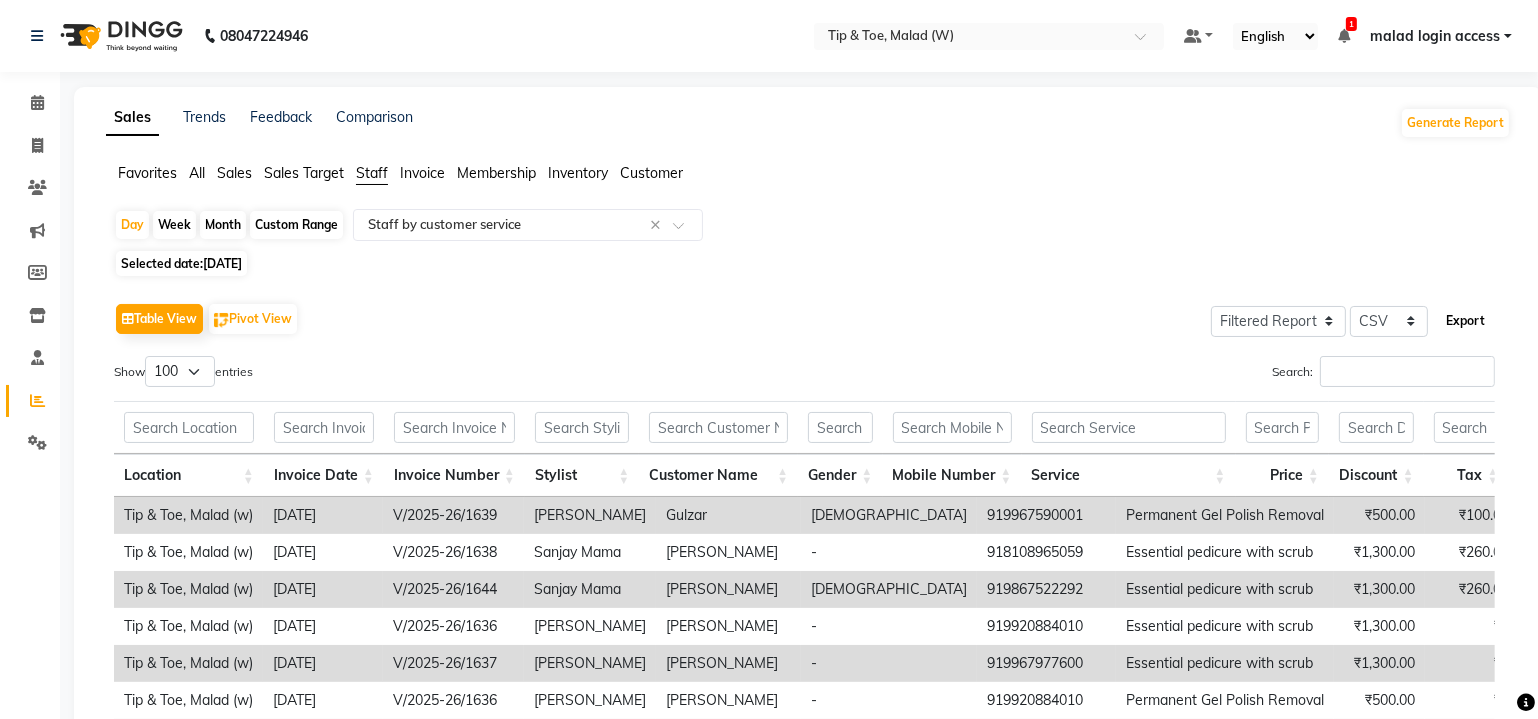 click on "Export" 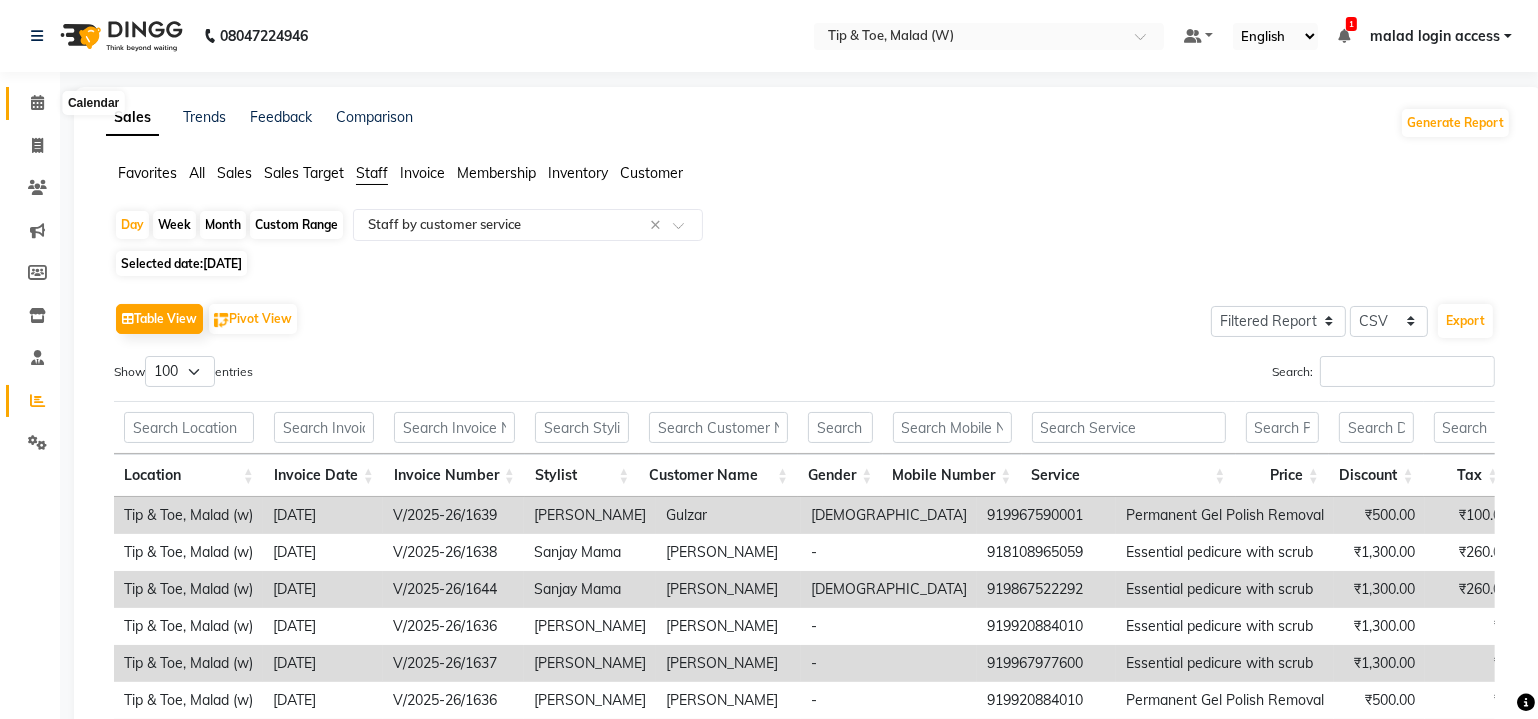 click 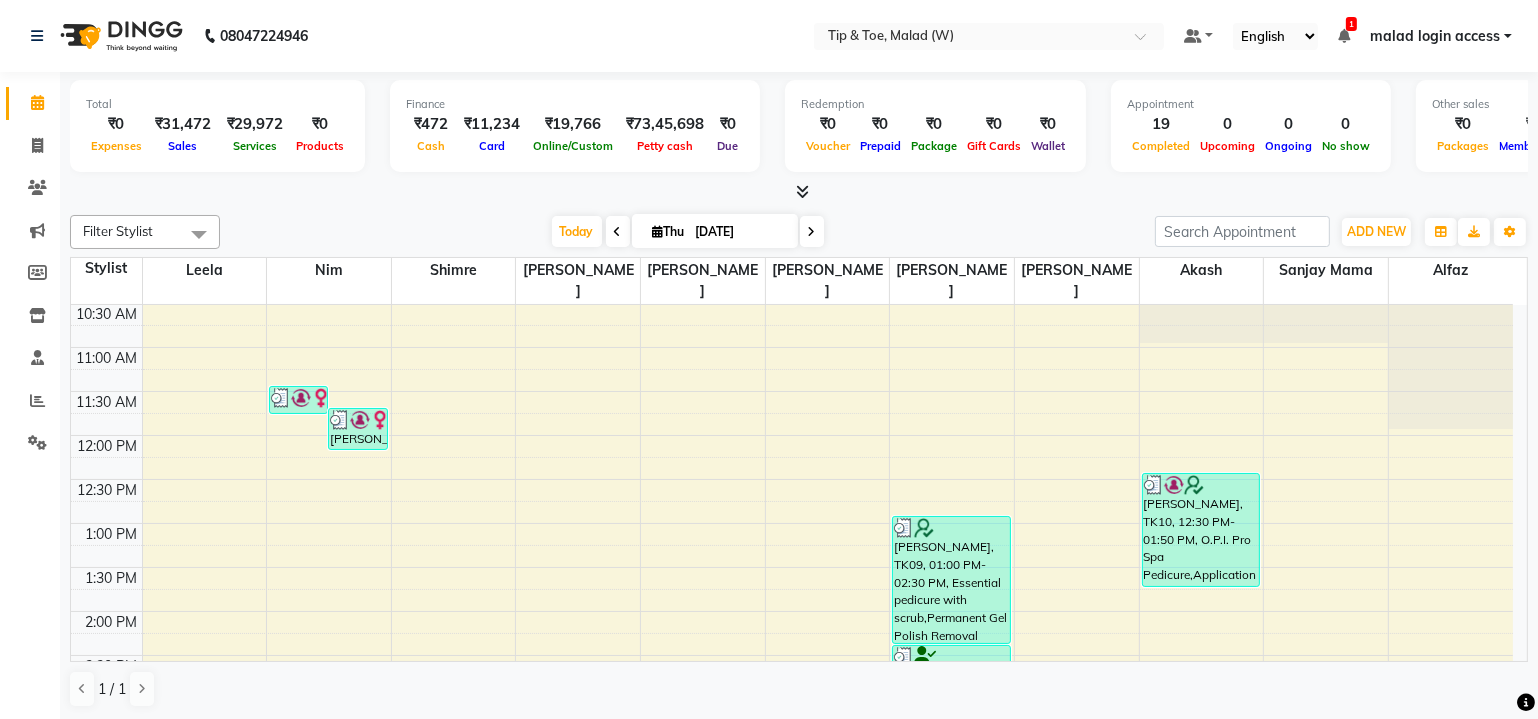 scroll, scrollTop: 363, scrollLeft: 0, axis: vertical 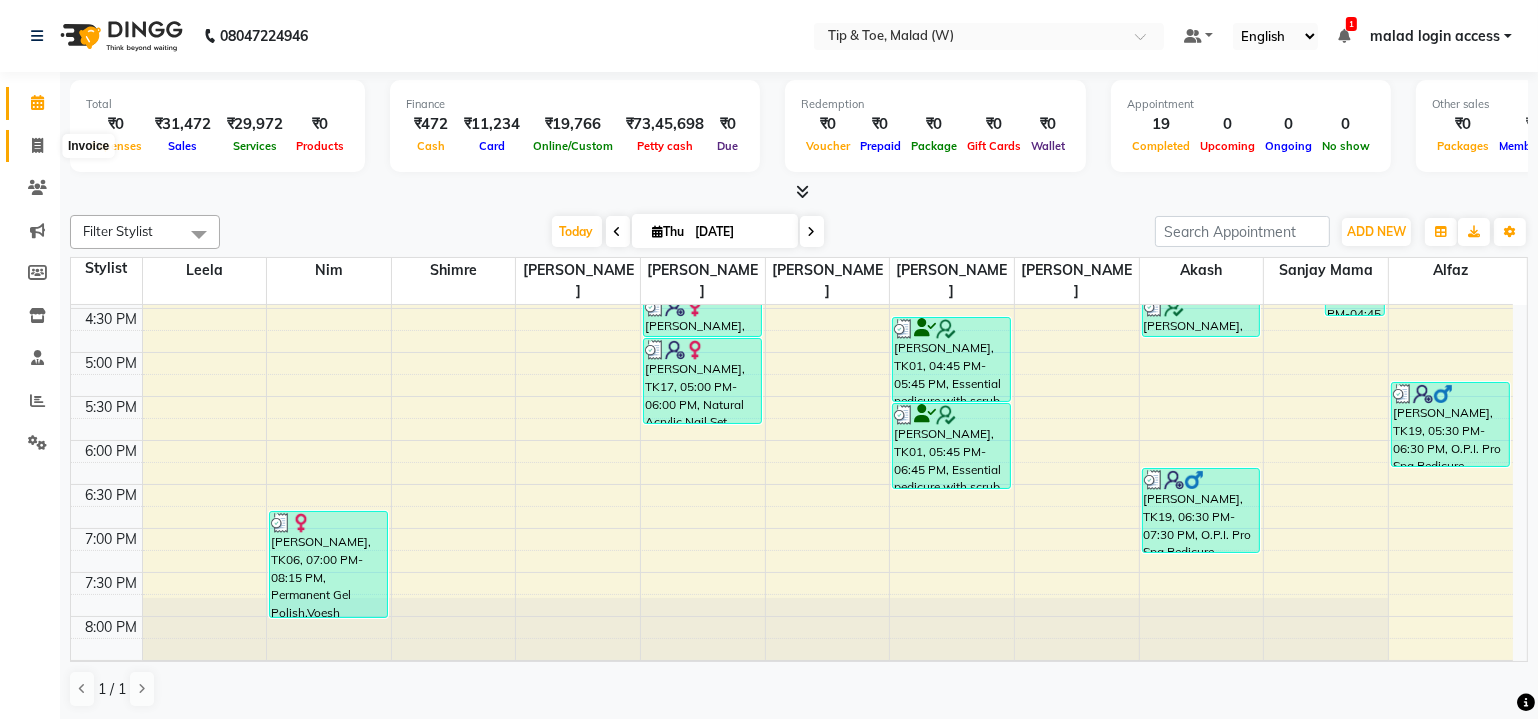 click 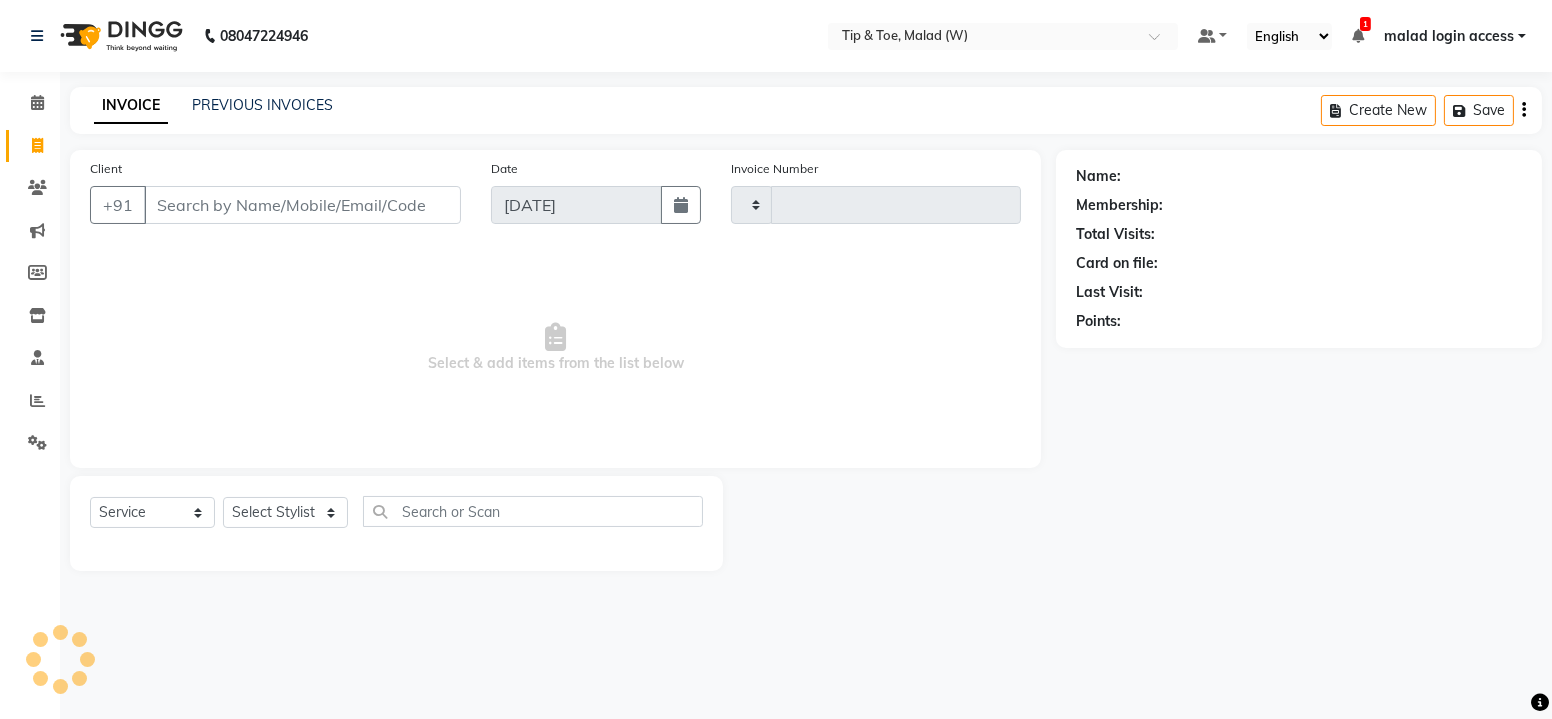 type on "1648" 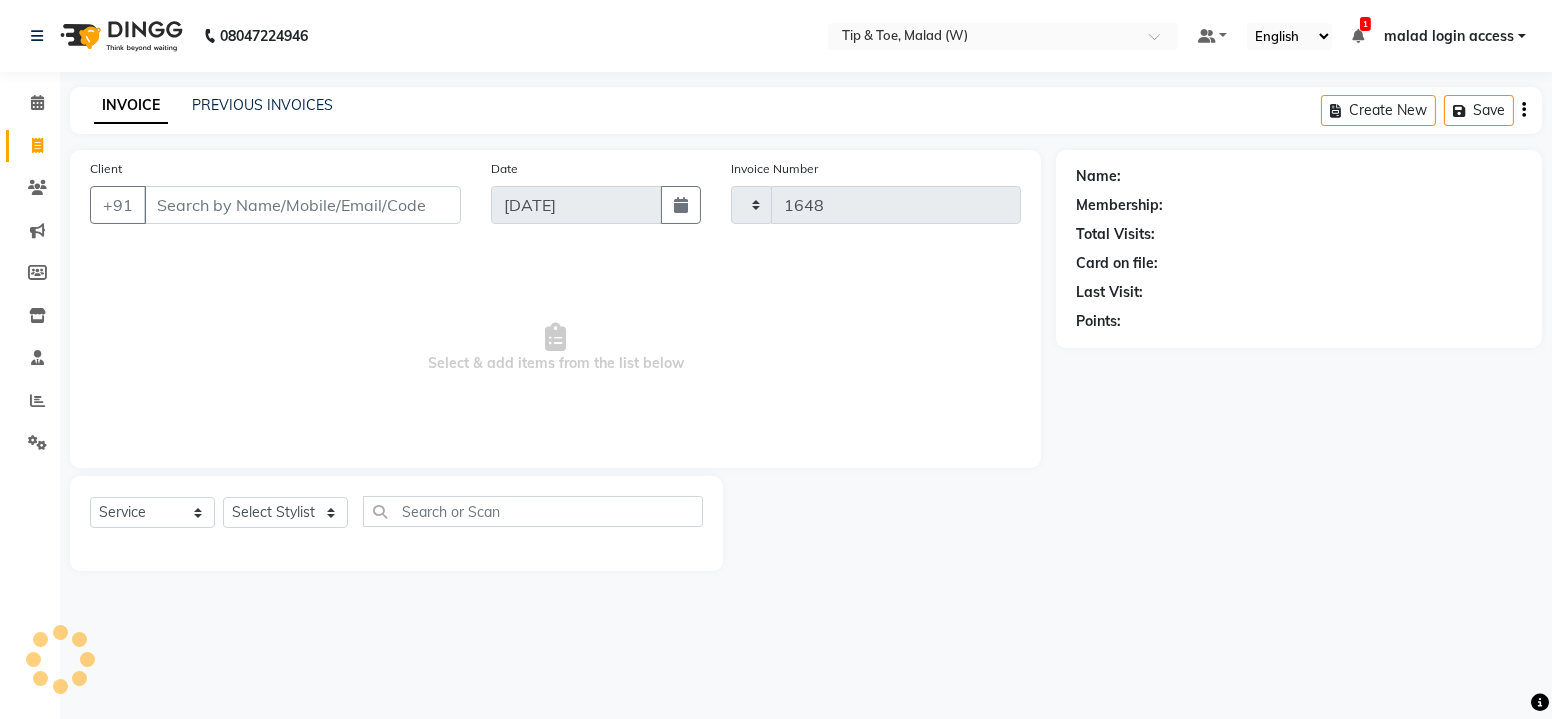 select on "5930" 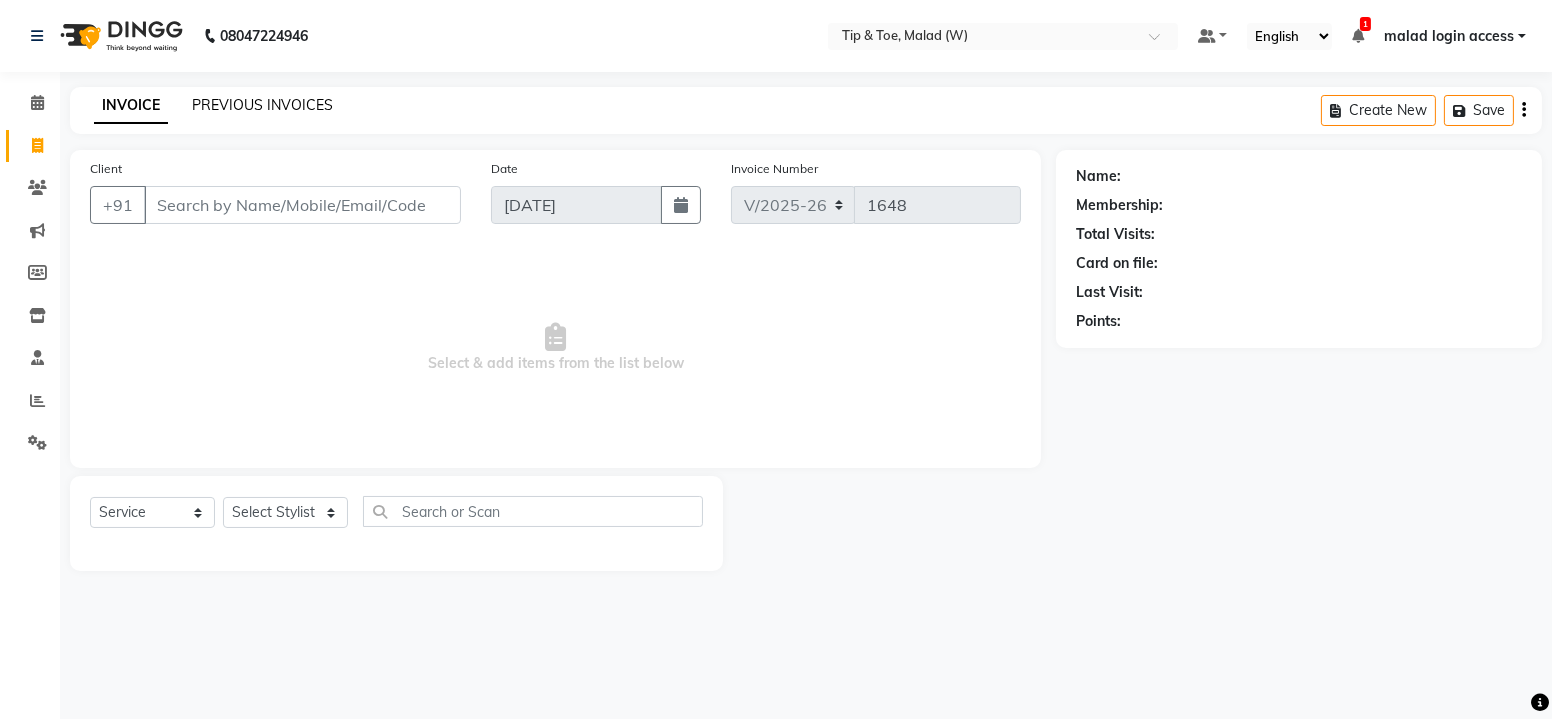 click on "PREVIOUS INVOICES" 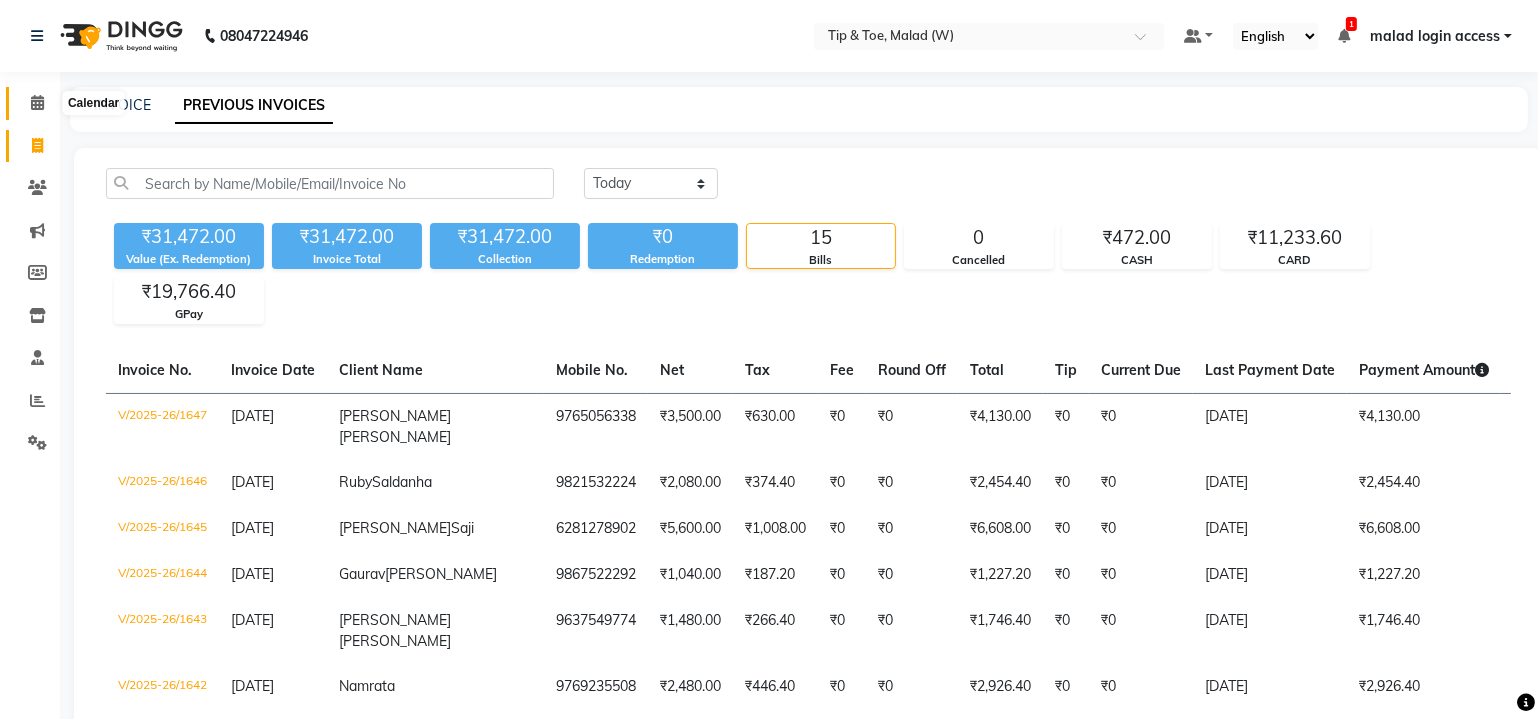 click 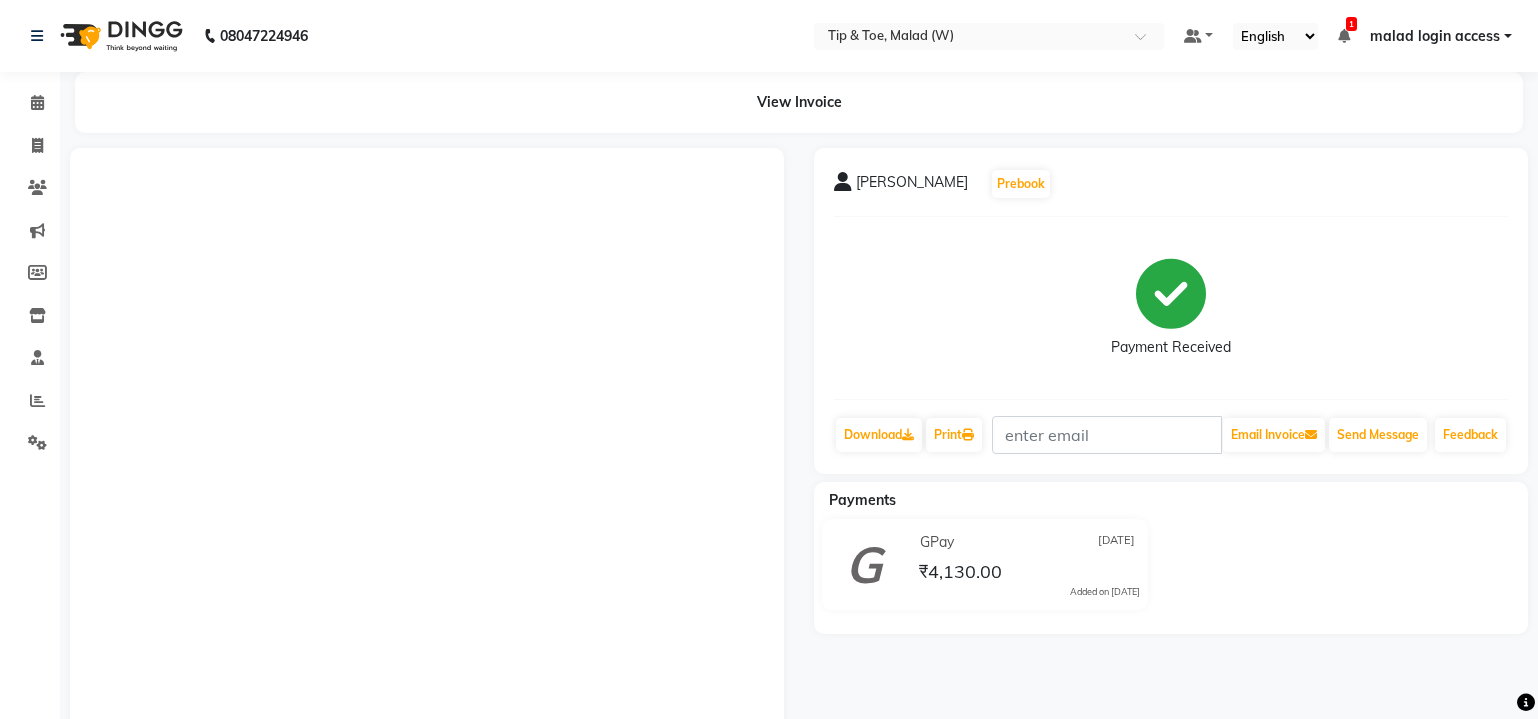 scroll, scrollTop: 0, scrollLeft: 0, axis: both 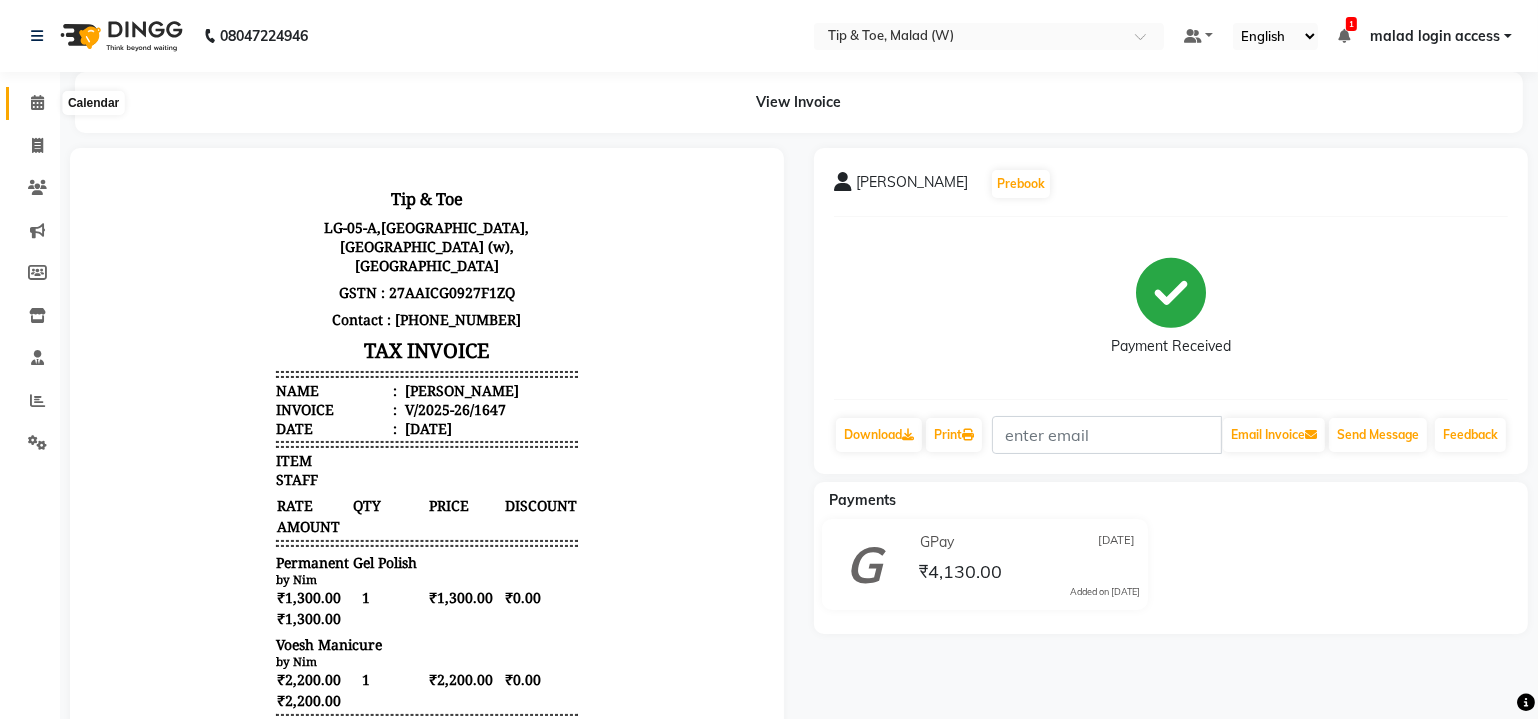 click 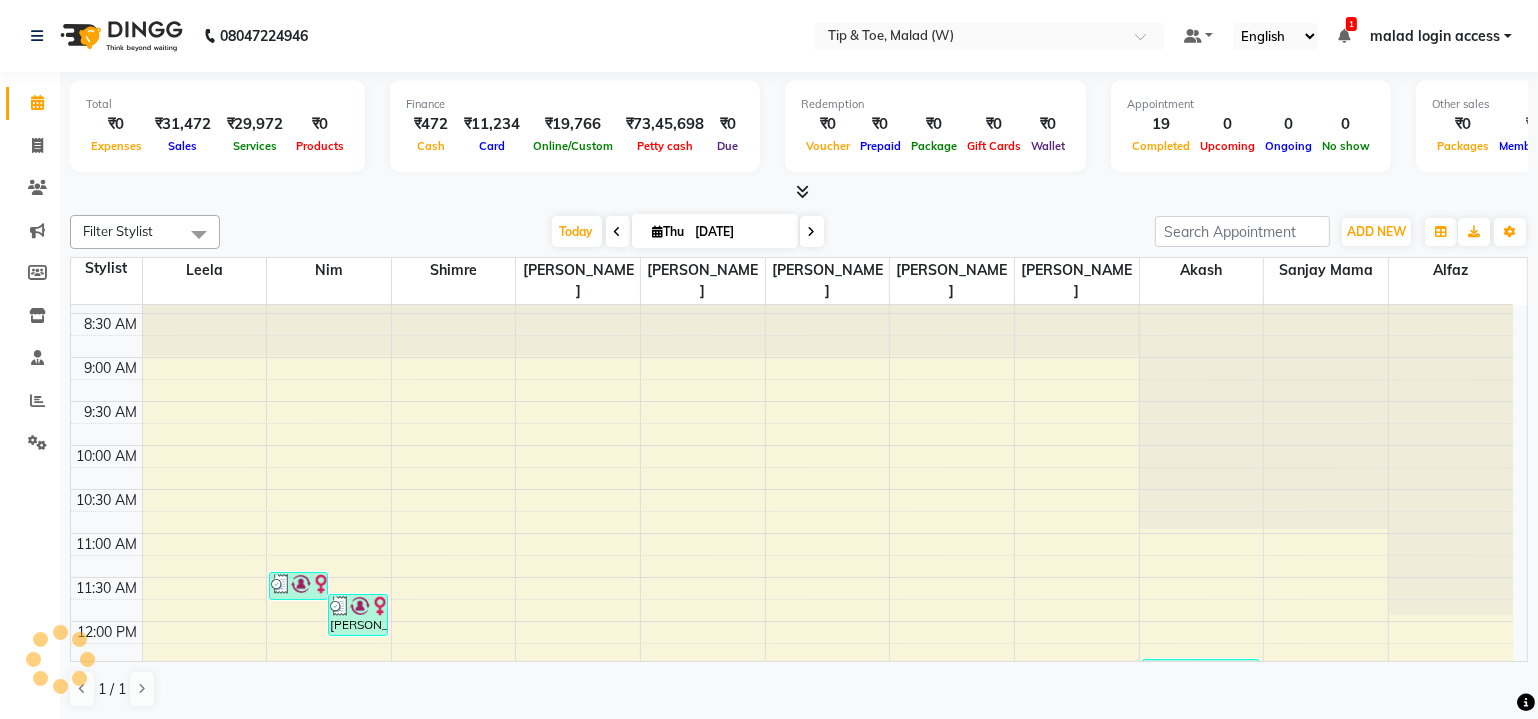 scroll, scrollTop: 90, scrollLeft: 0, axis: vertical 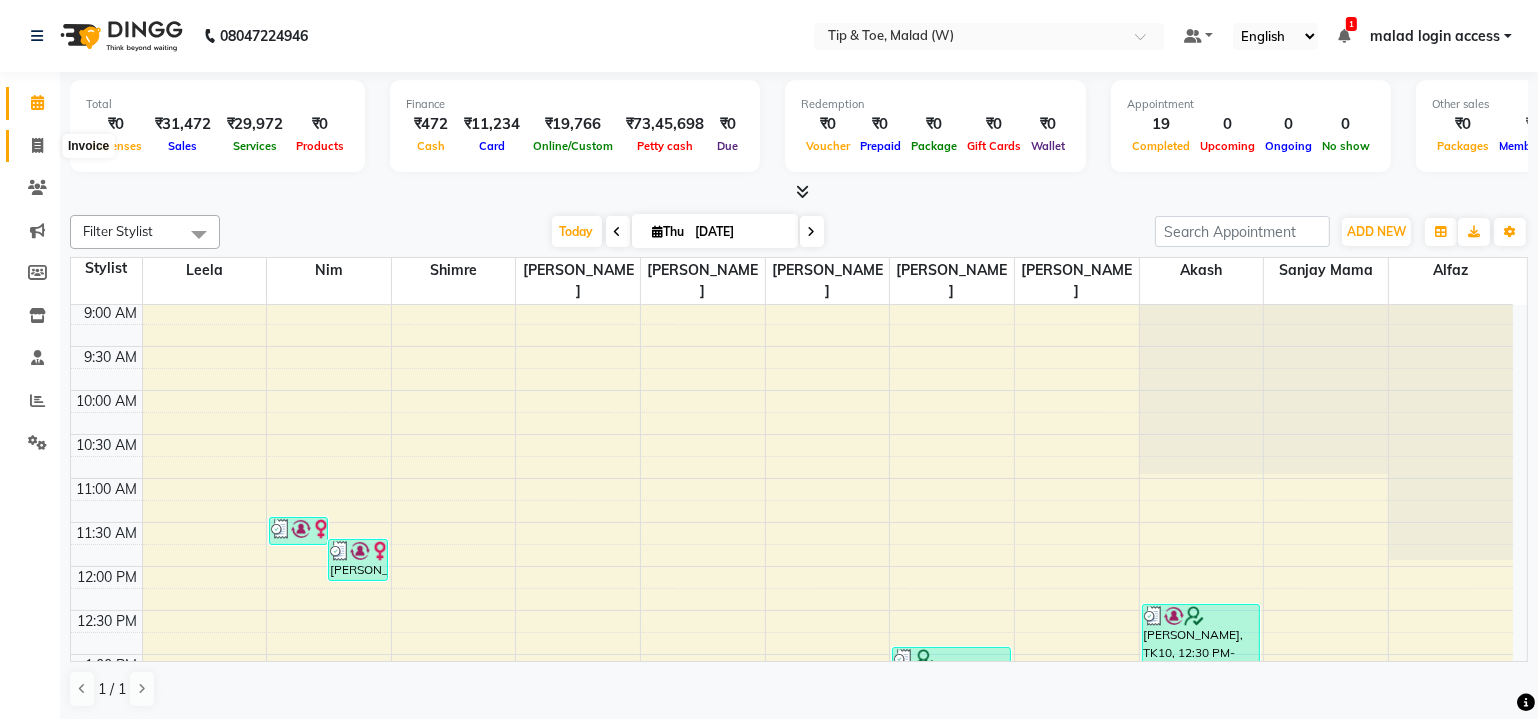 click 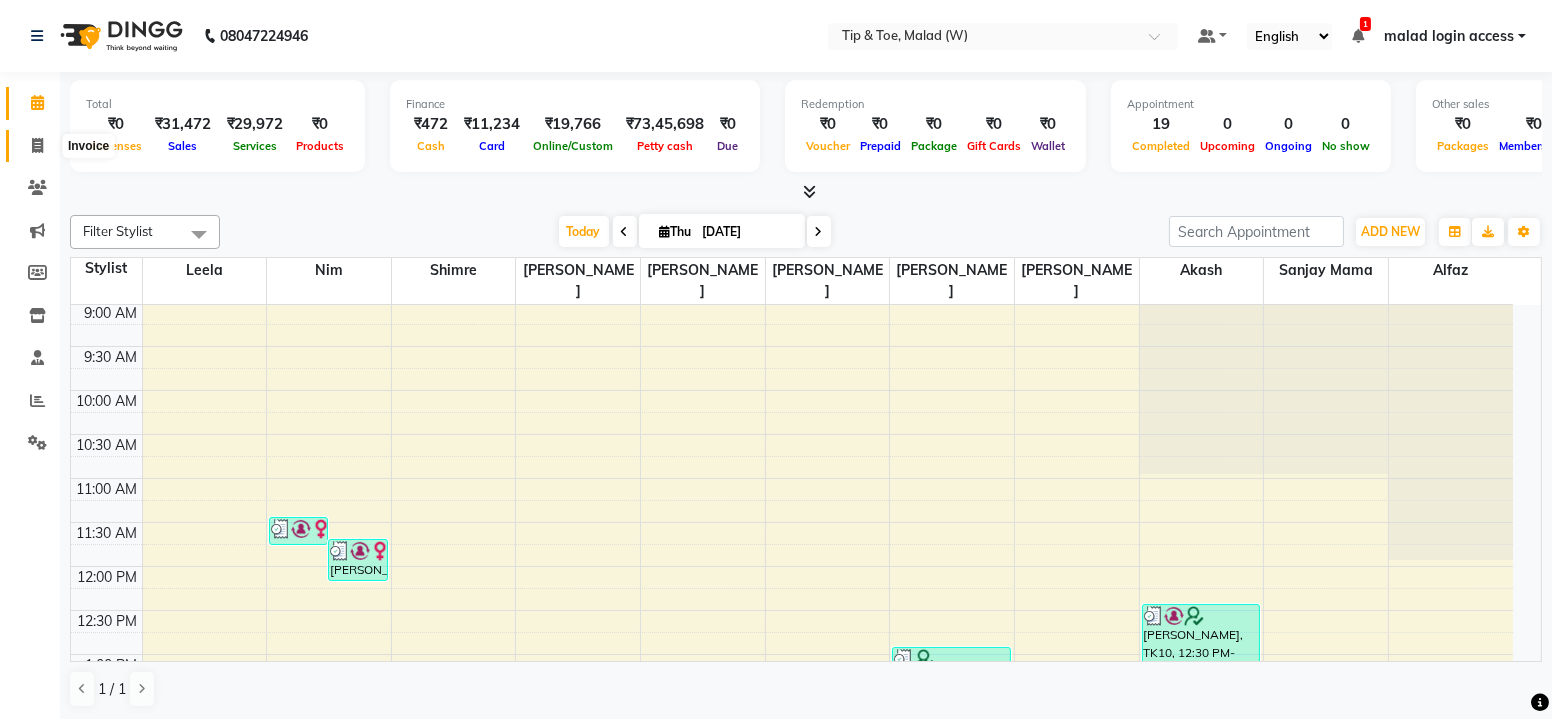 select on "5930" 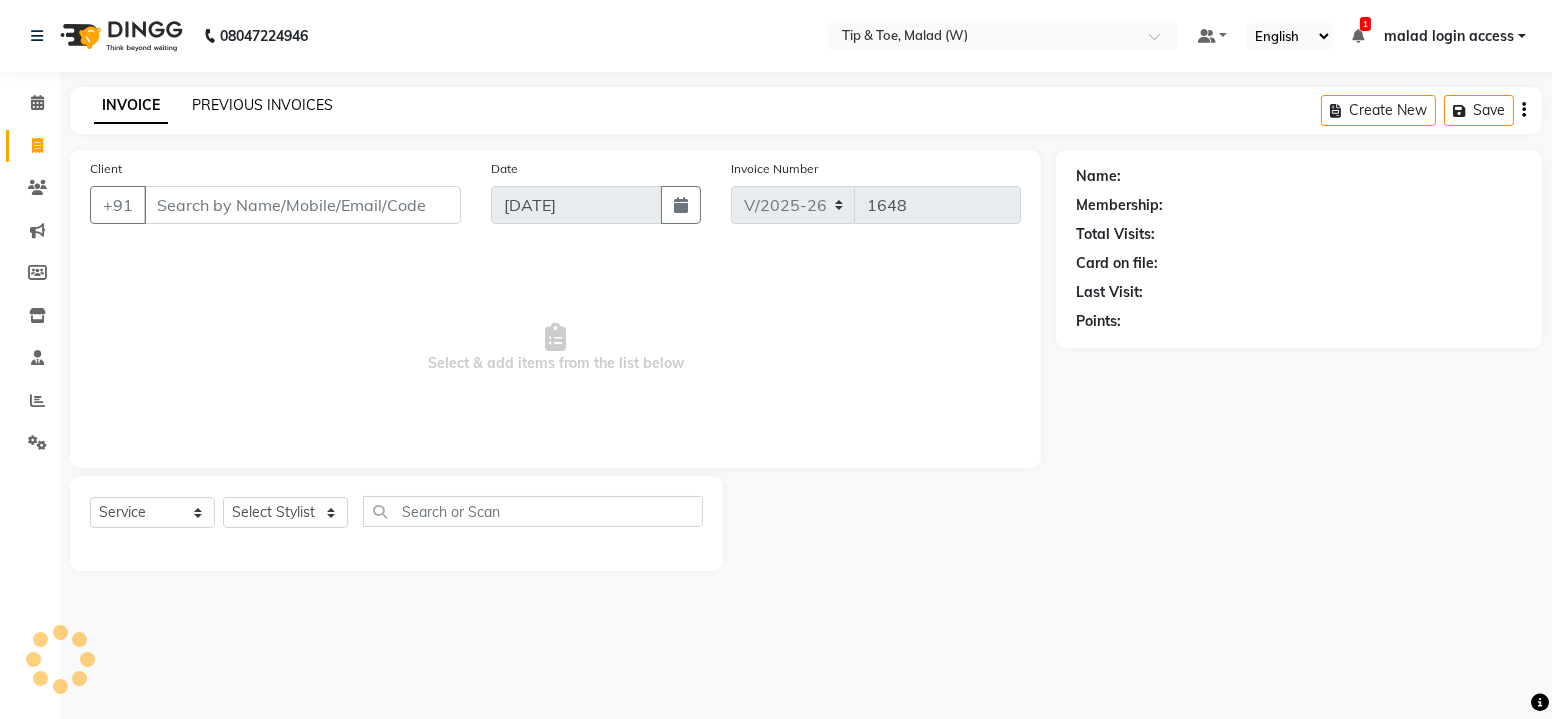 click on "PREVIOUS INVOICES" 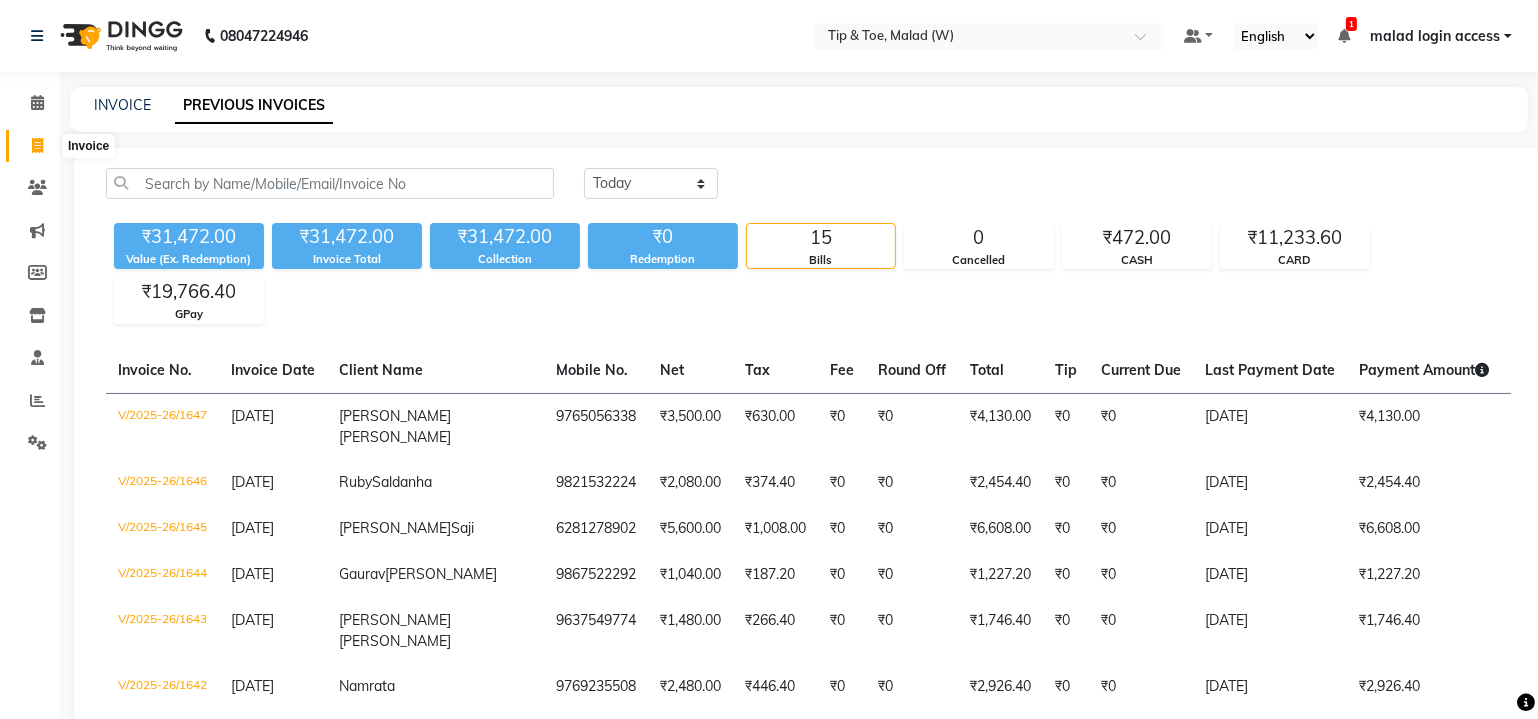 click 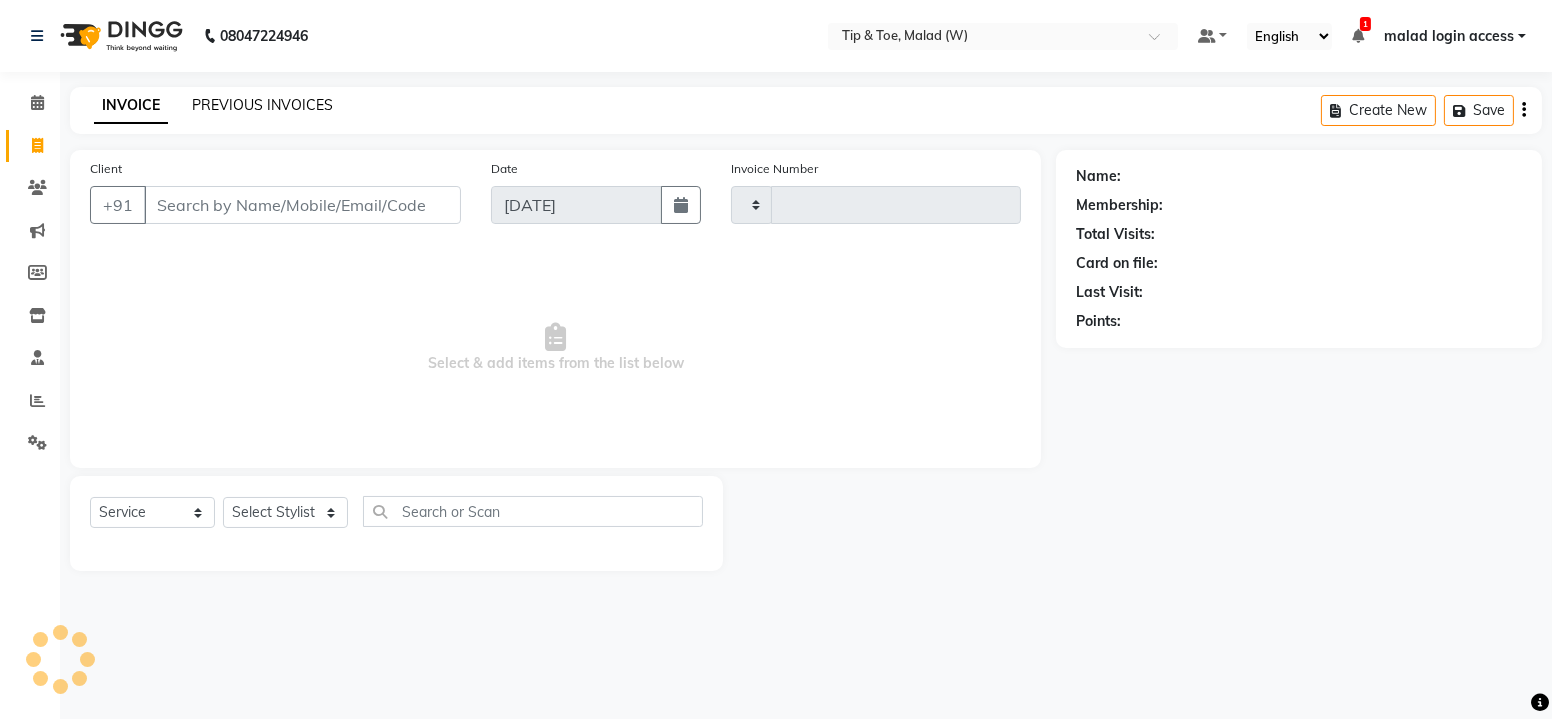 click on "PREVIOUS INVOICES" 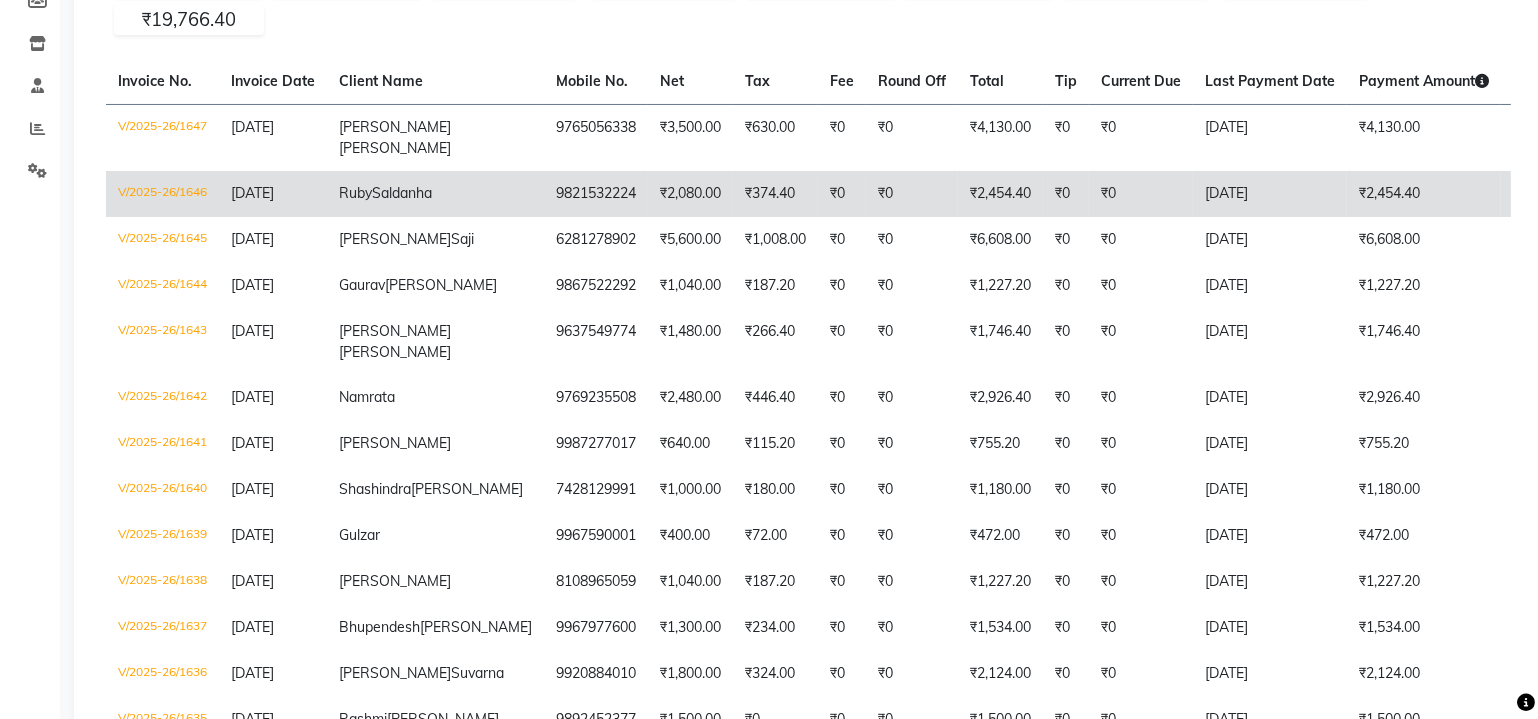 scroll, scrollTop: 90, scrollLeft: 0, axis: vertical 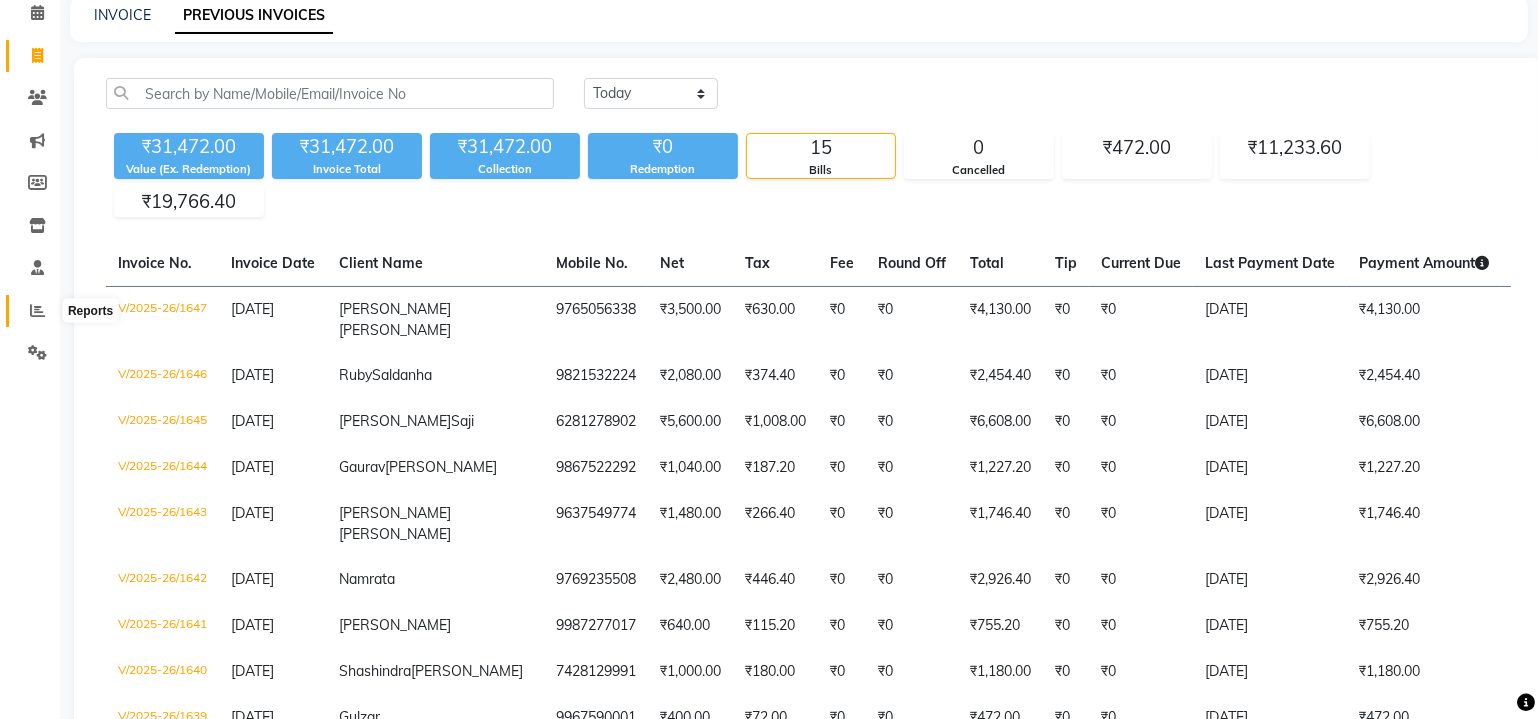 click 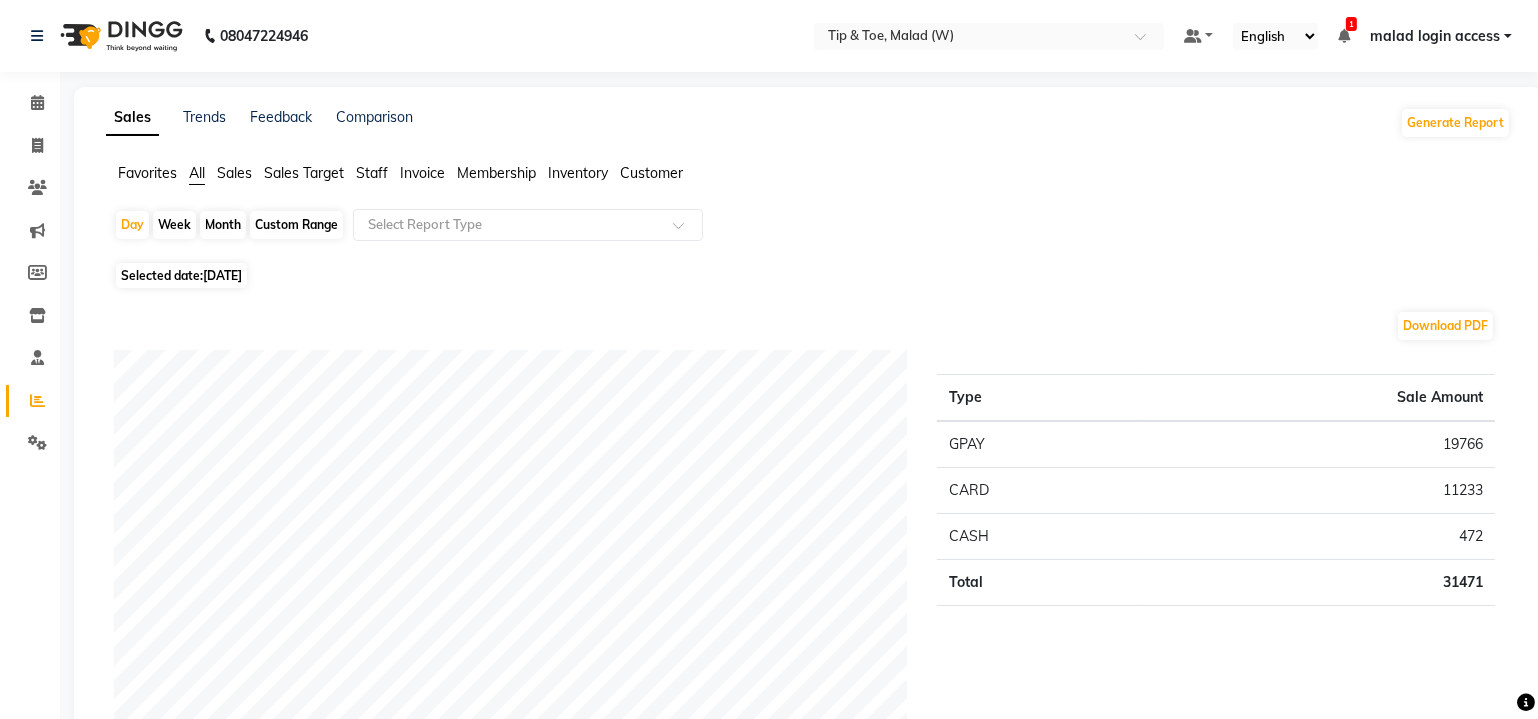 click on "Staff" 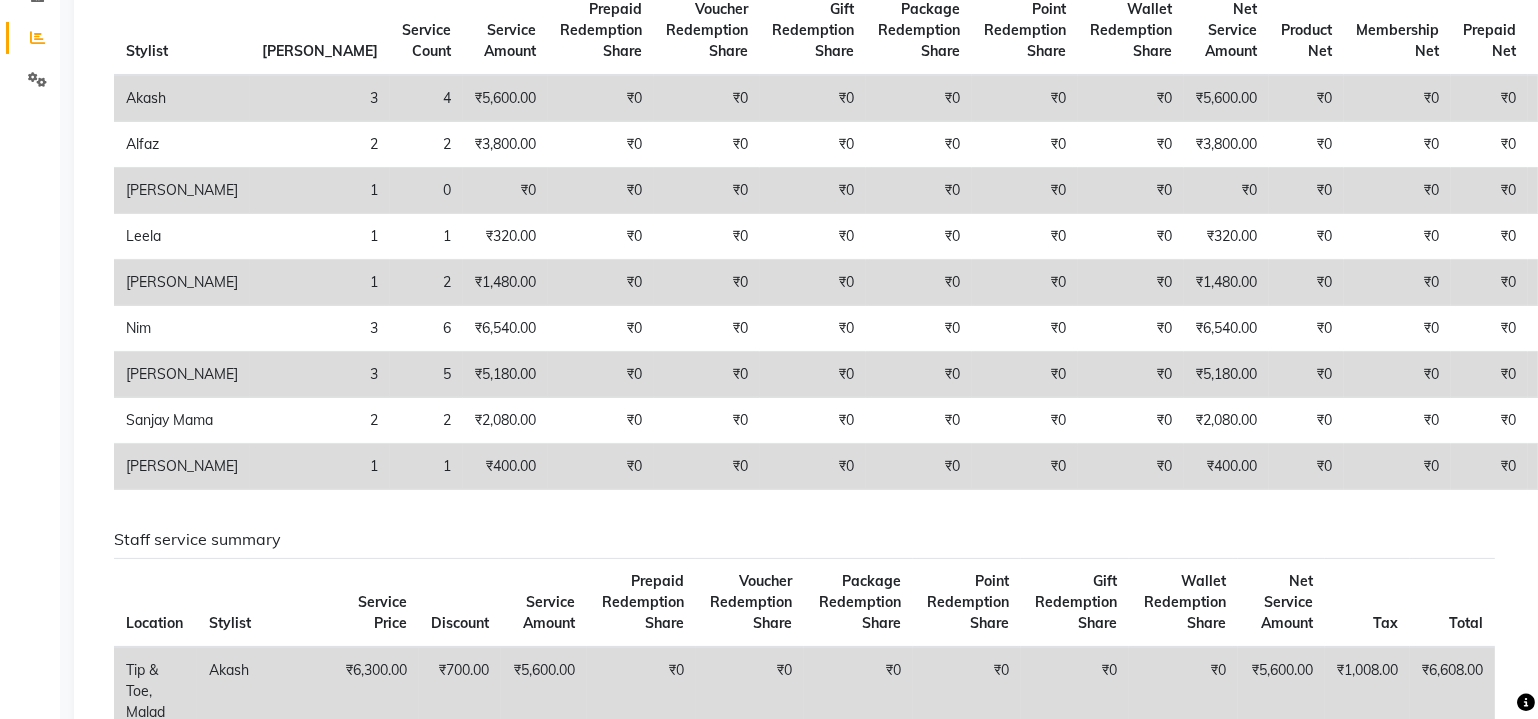 scroll, scrollTop: 0, scrollLeft: 0, axis: both 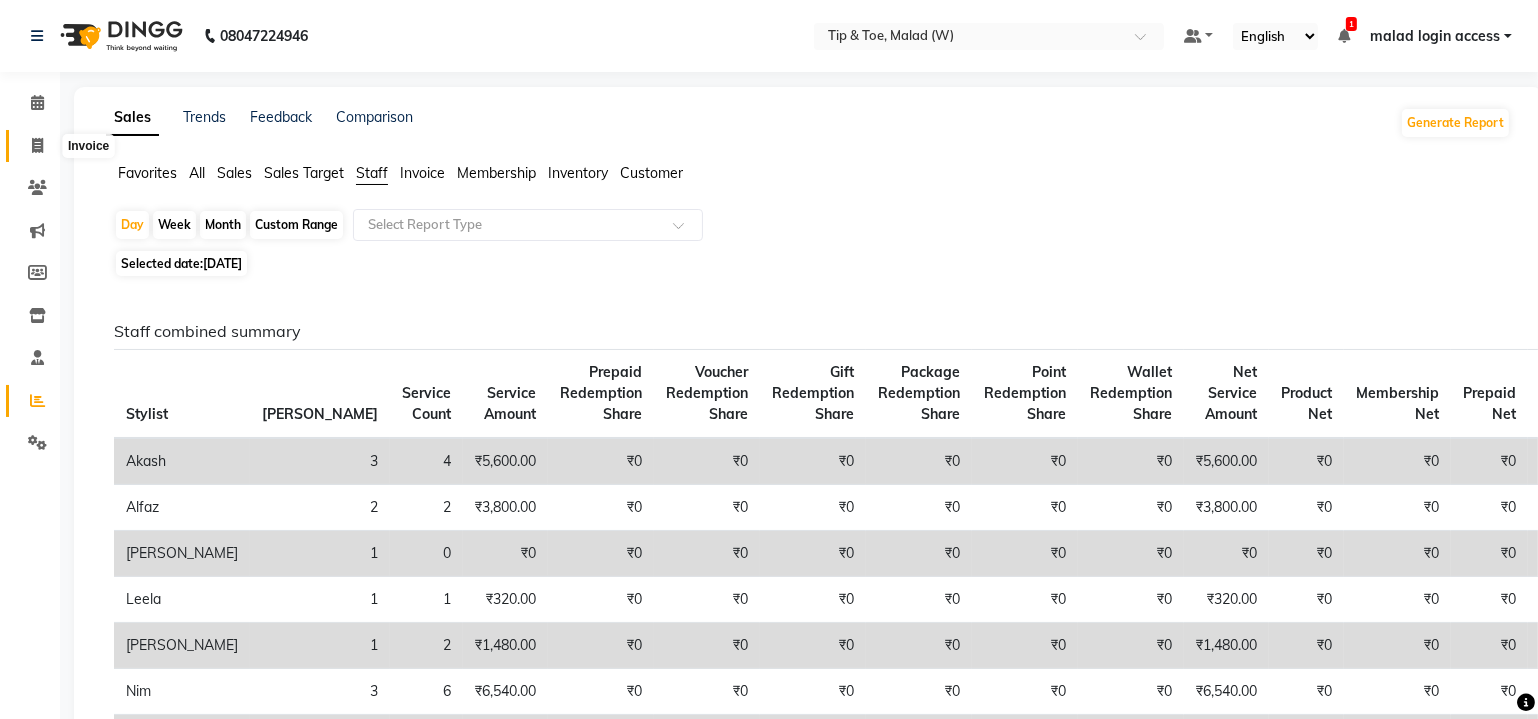 click 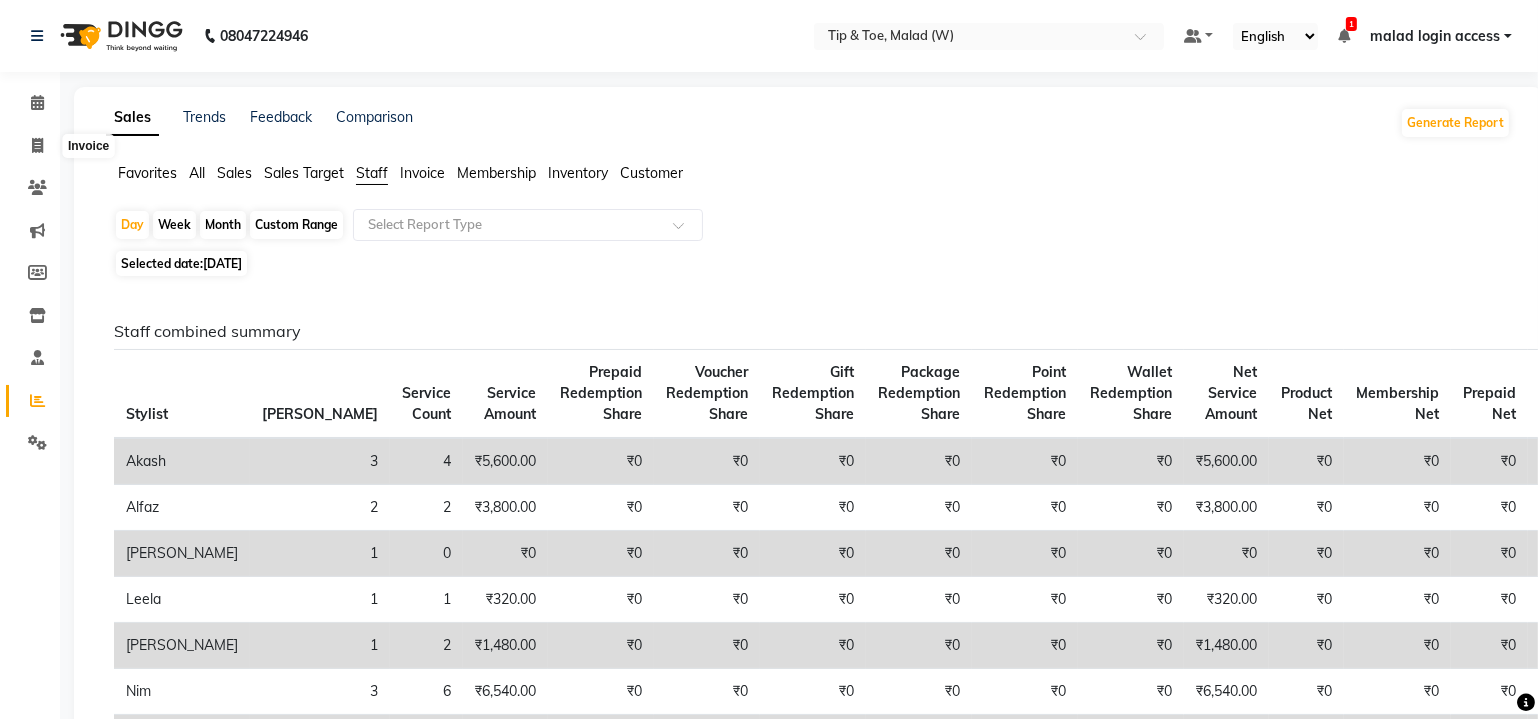 select on "service" 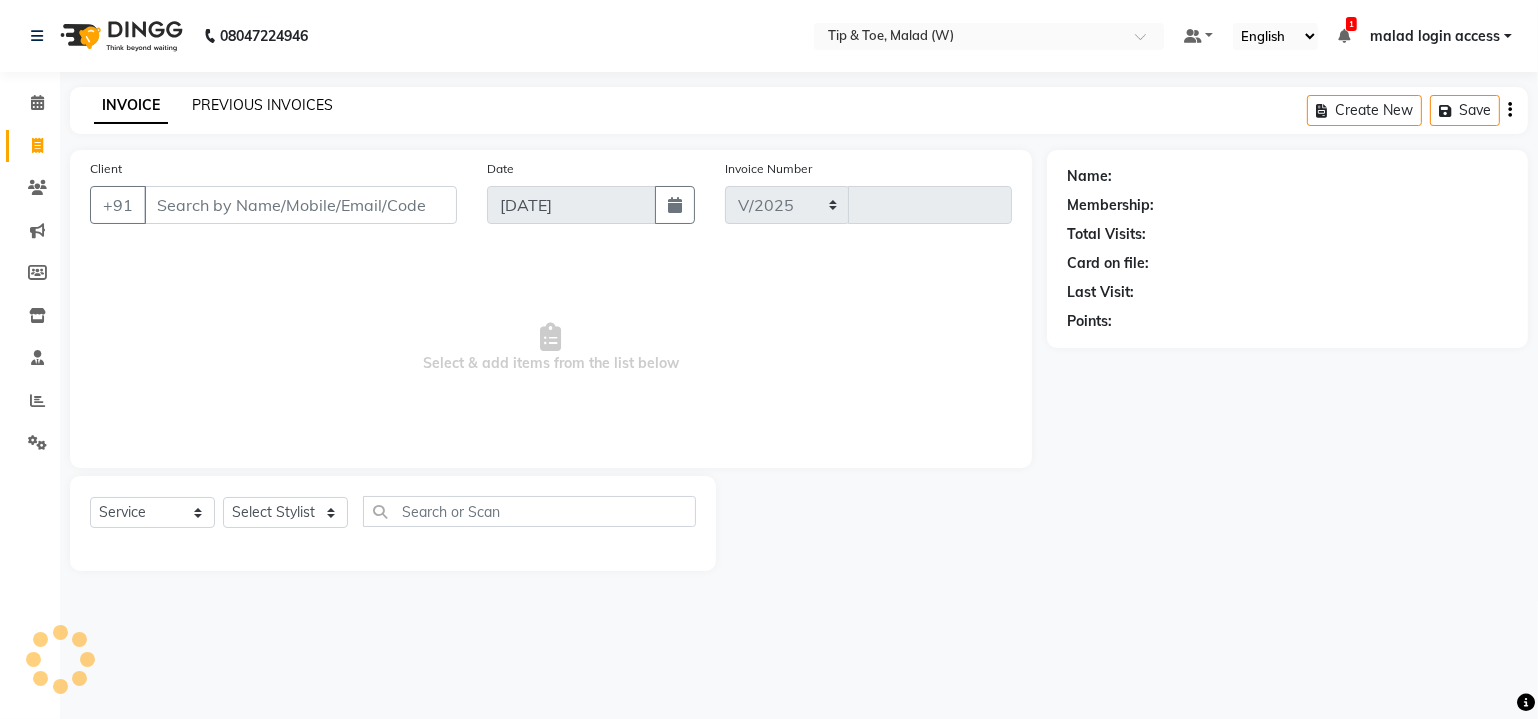 select on "5930" 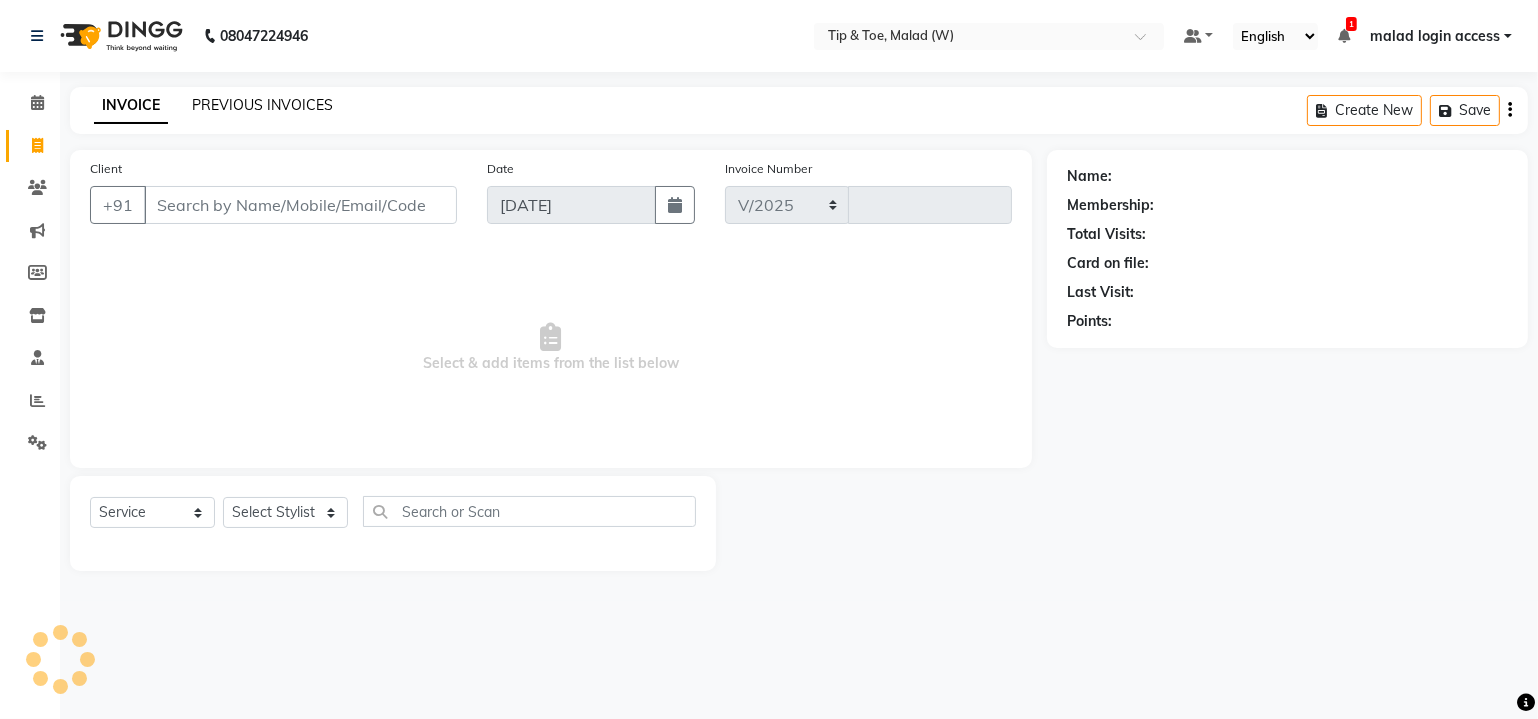 type on "1648" 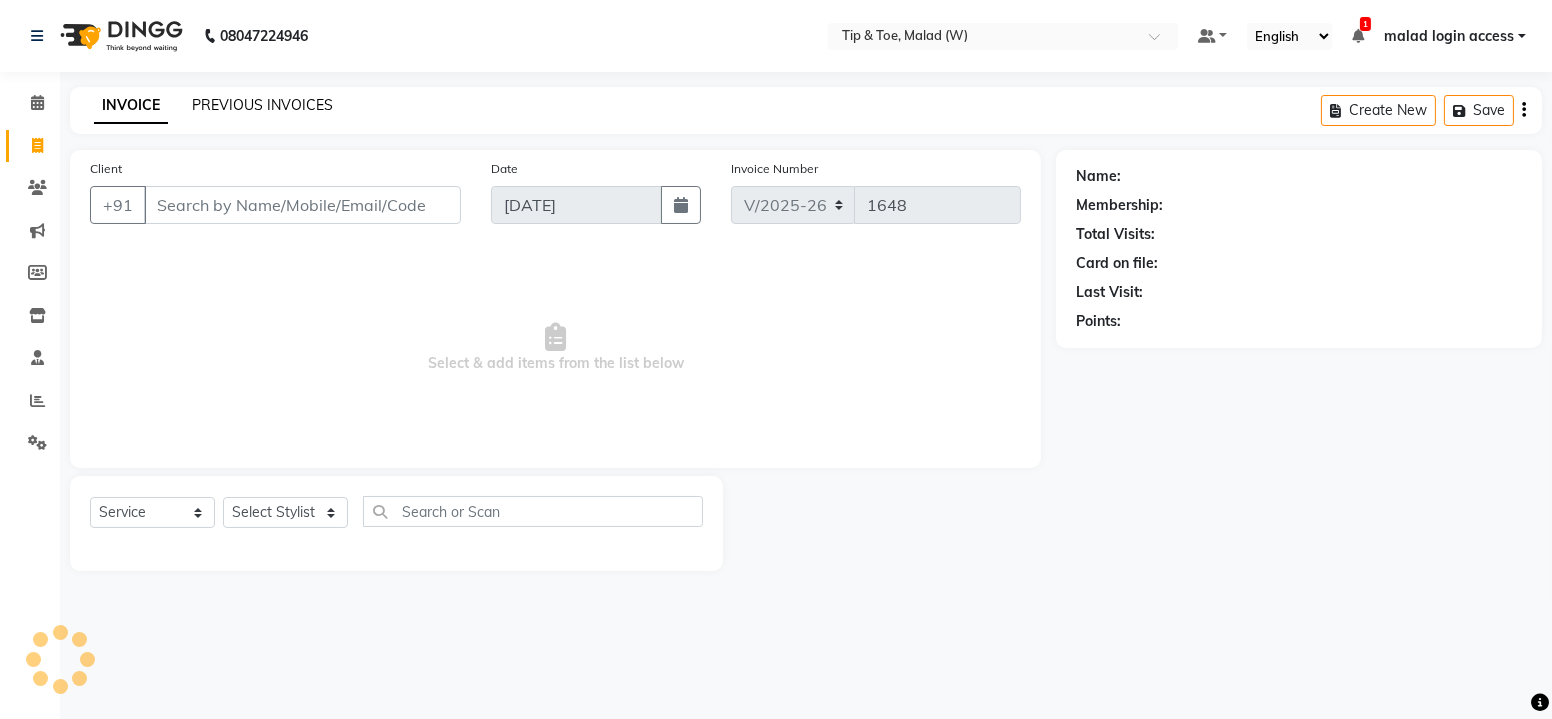 click on "PREVIOUS INVOICES" 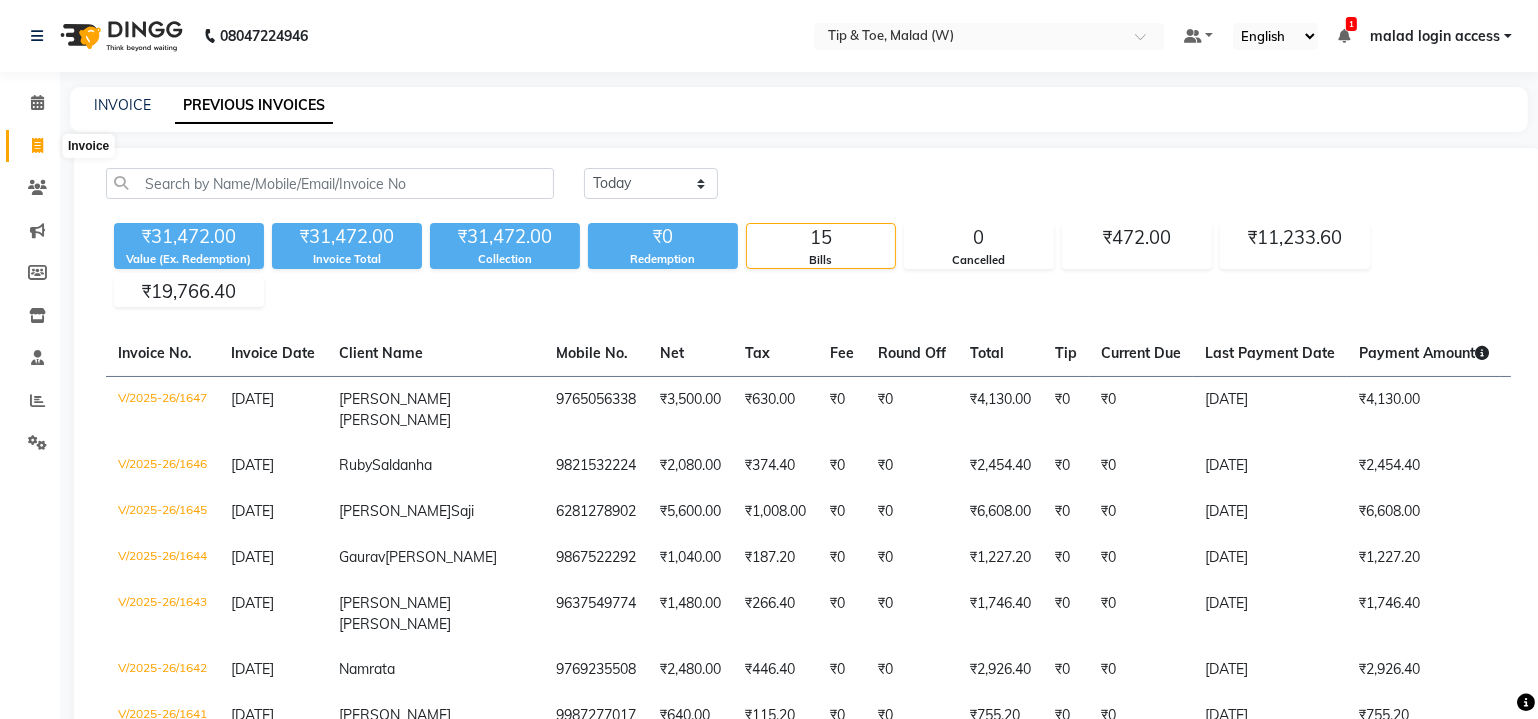 click 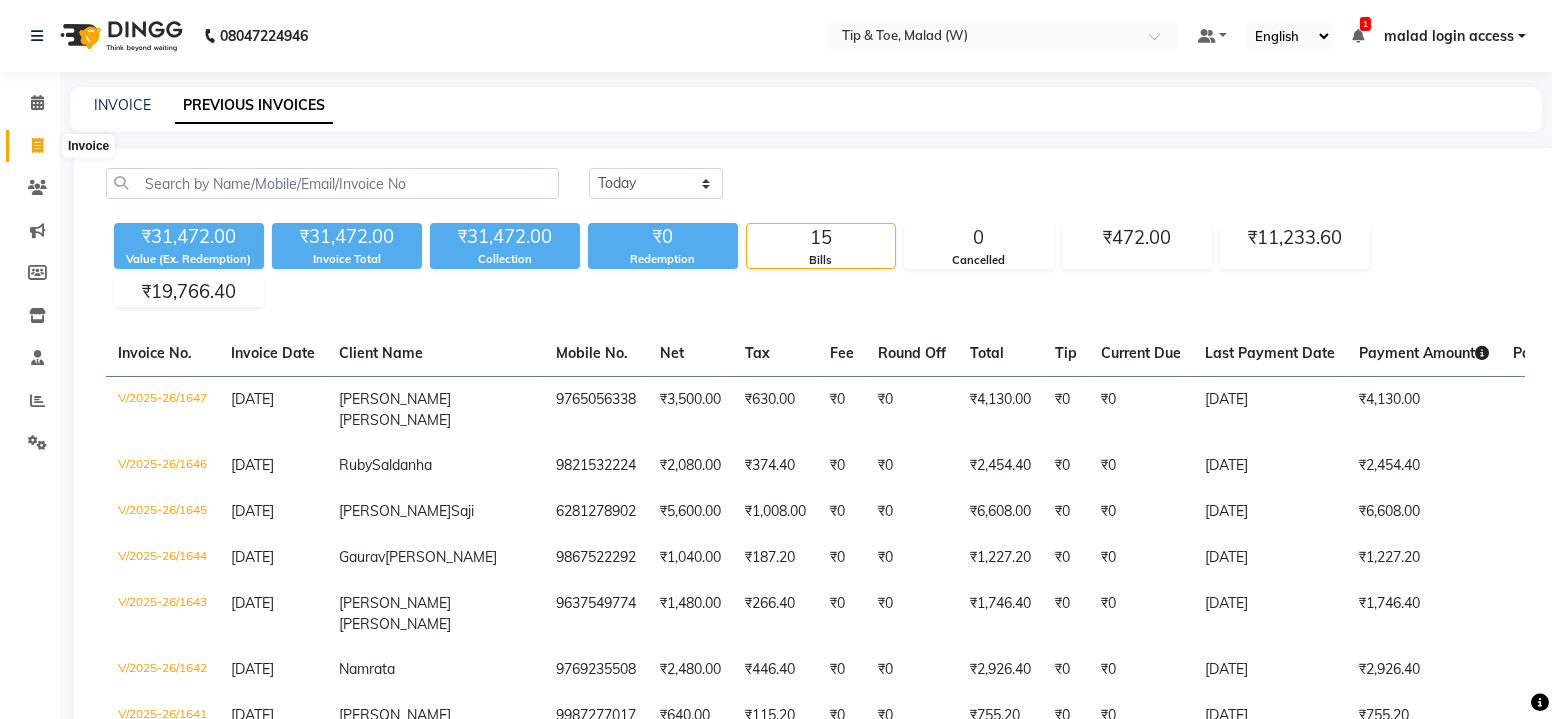 select on "5930" 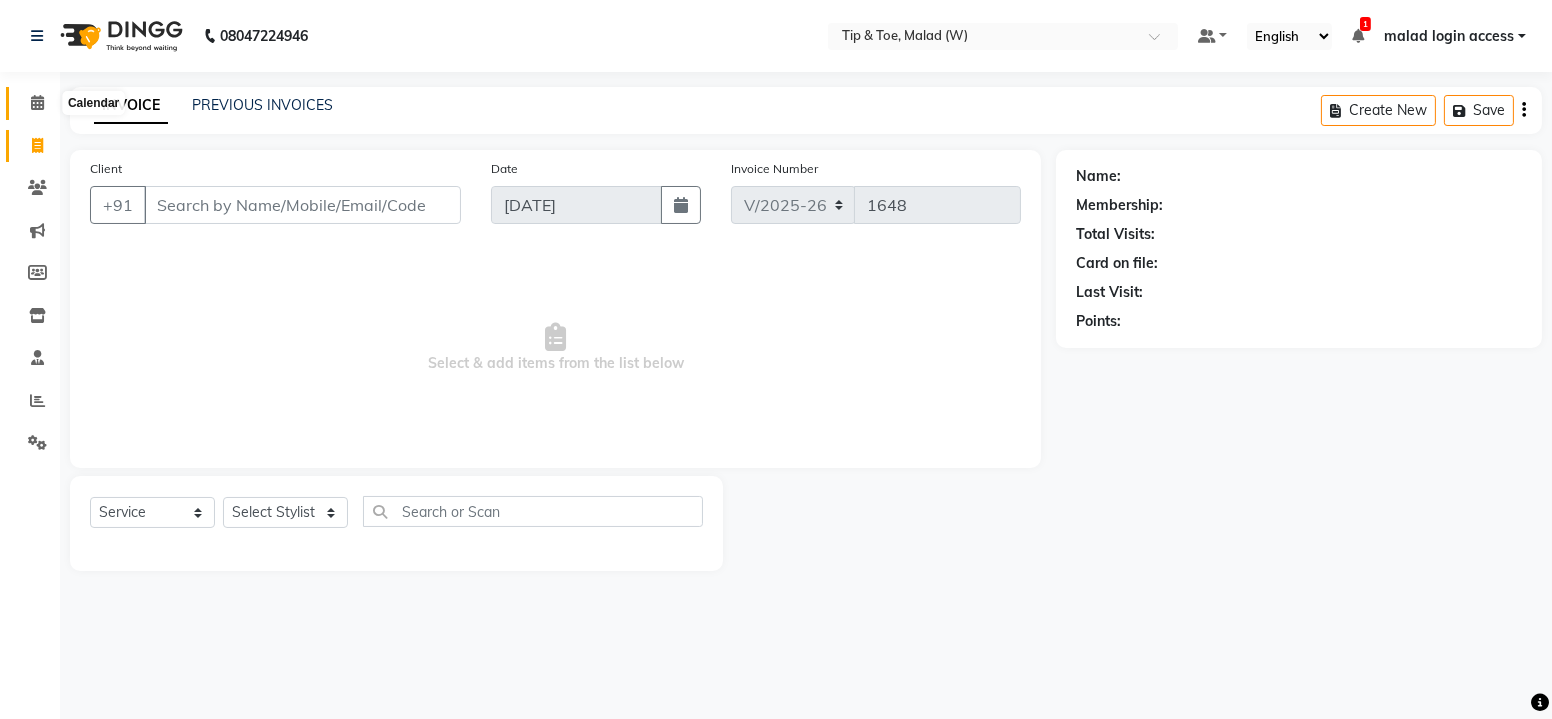 click 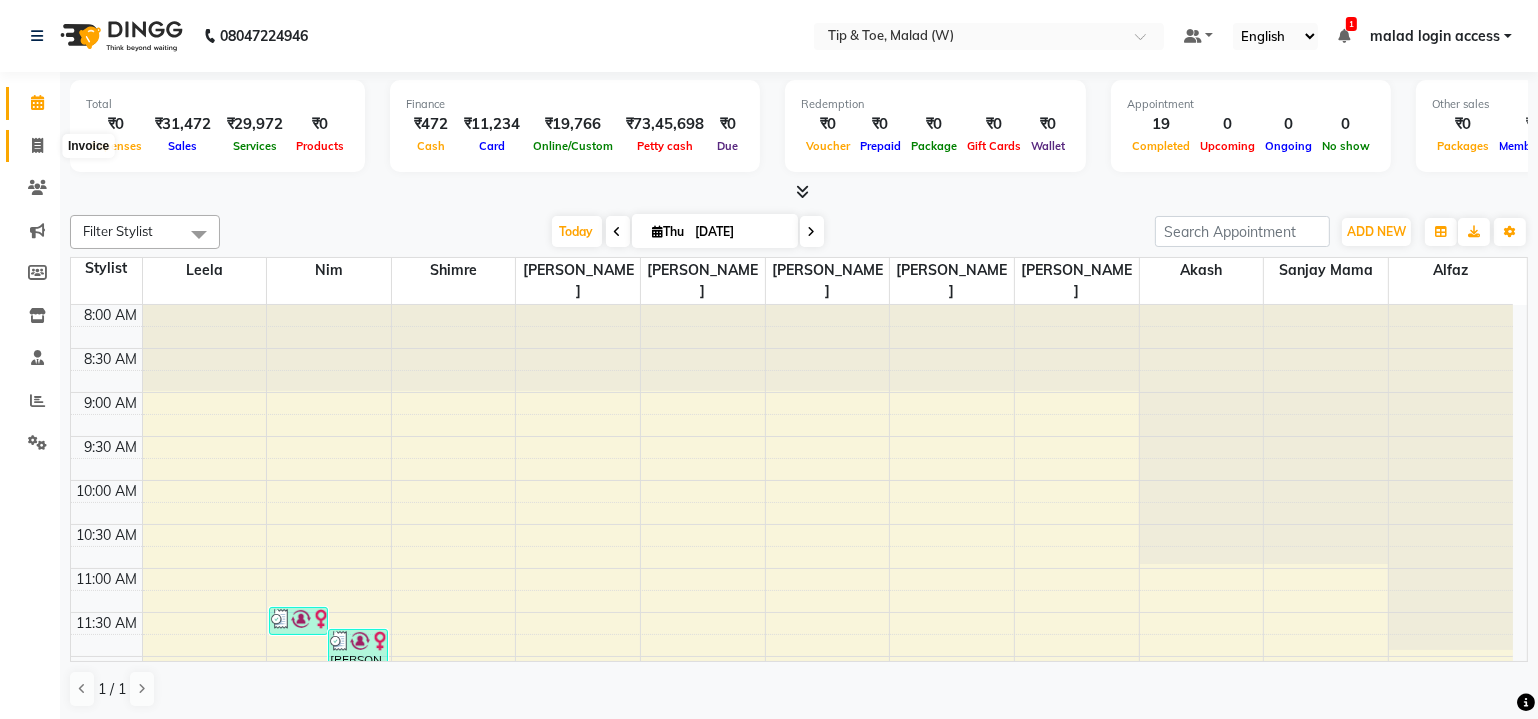 click 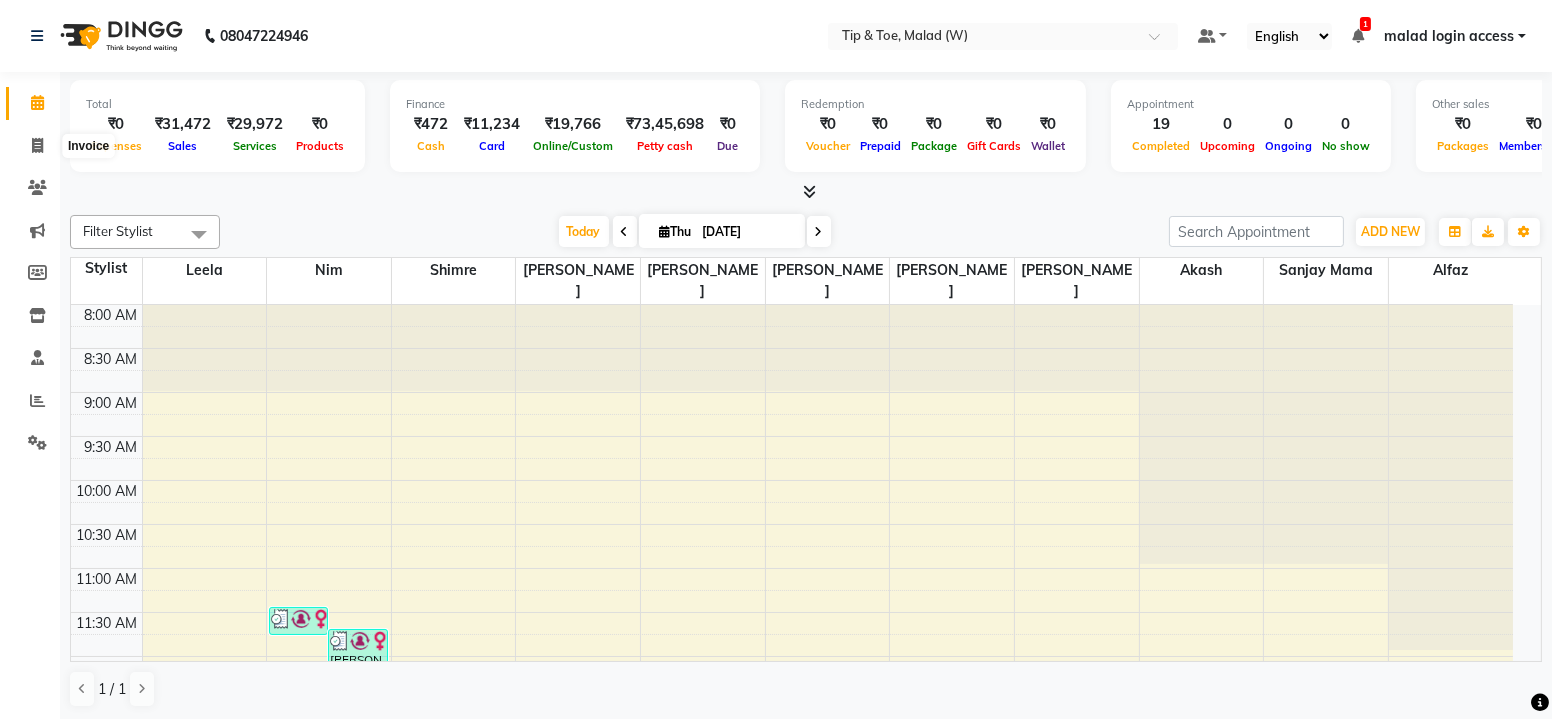 select on "5930" 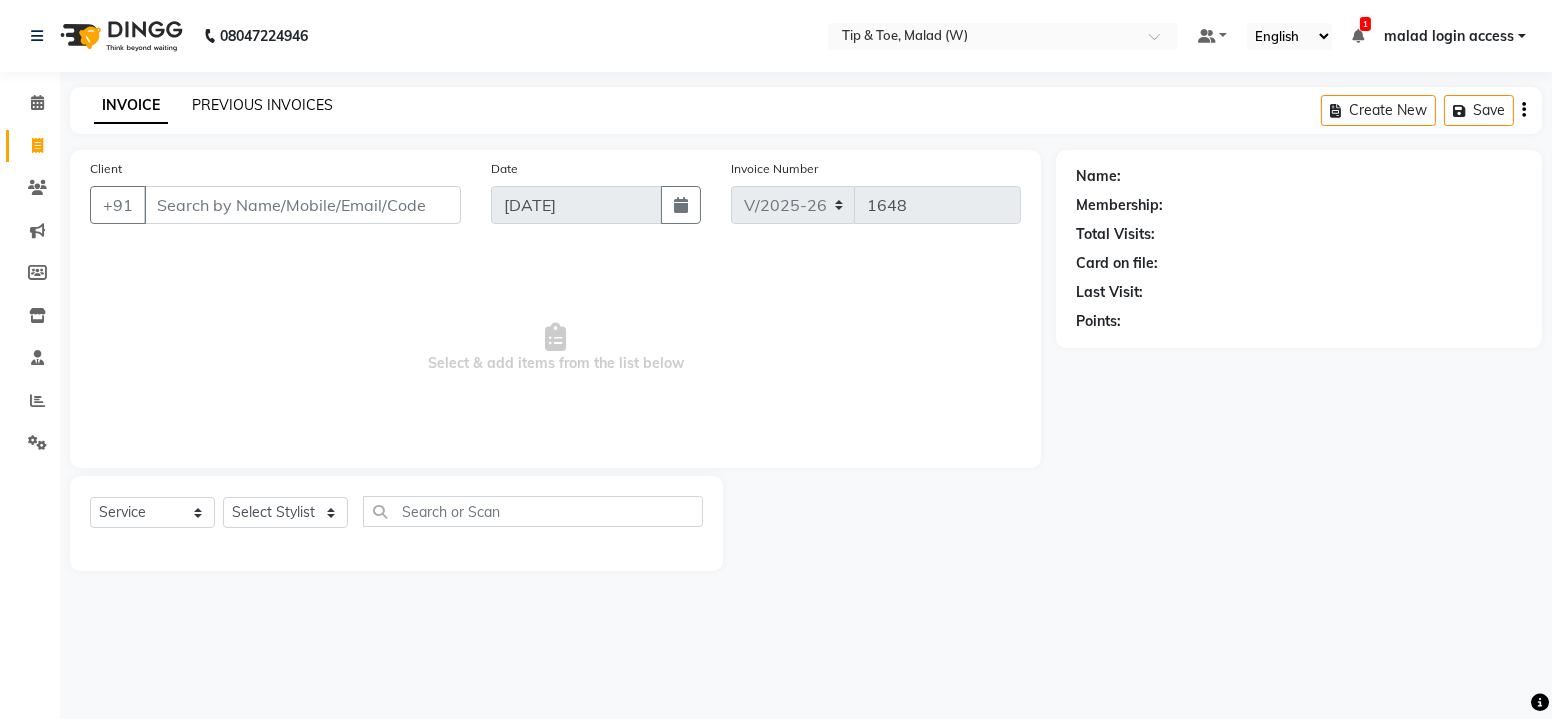click on "PREVIOUS INVOICES" 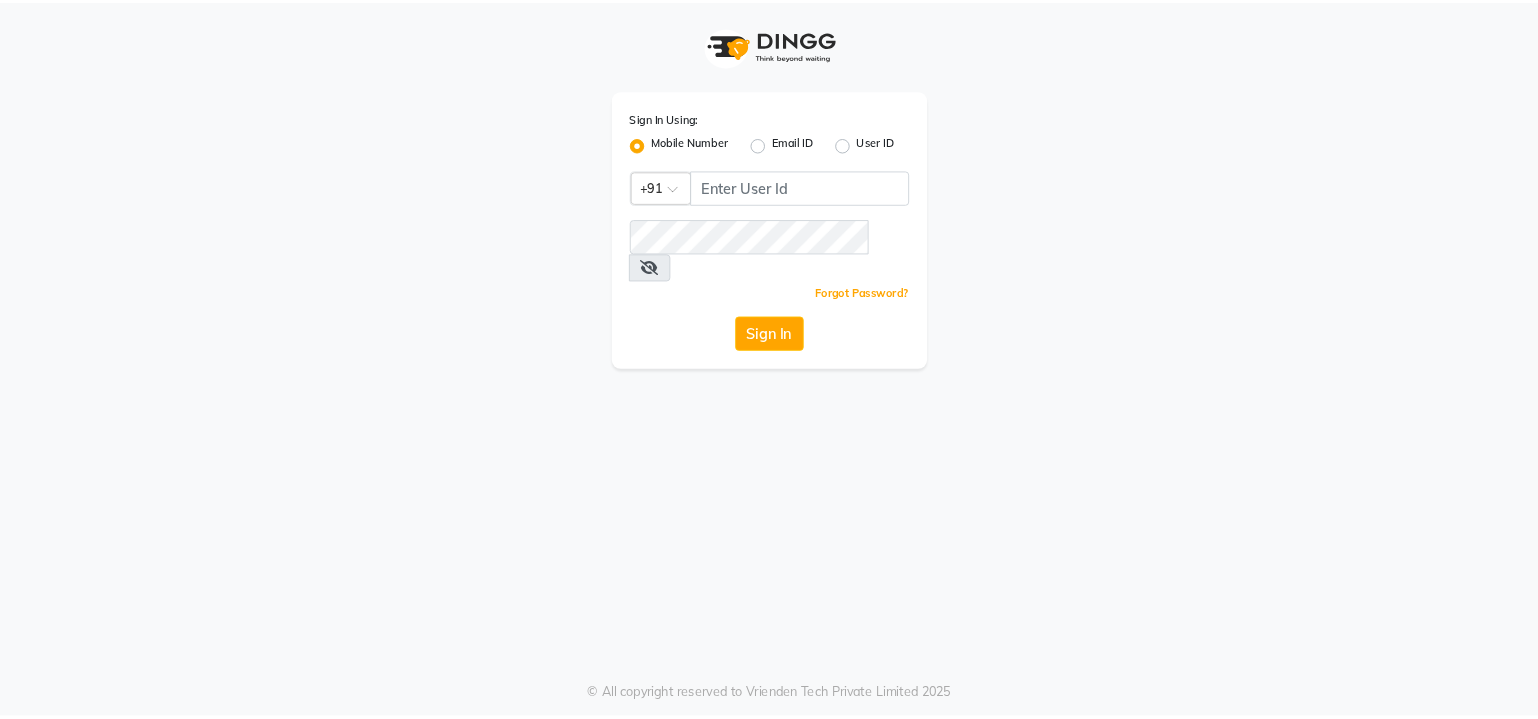 scroll, scrollTop: 0, scrollLeft: 0, axis: both 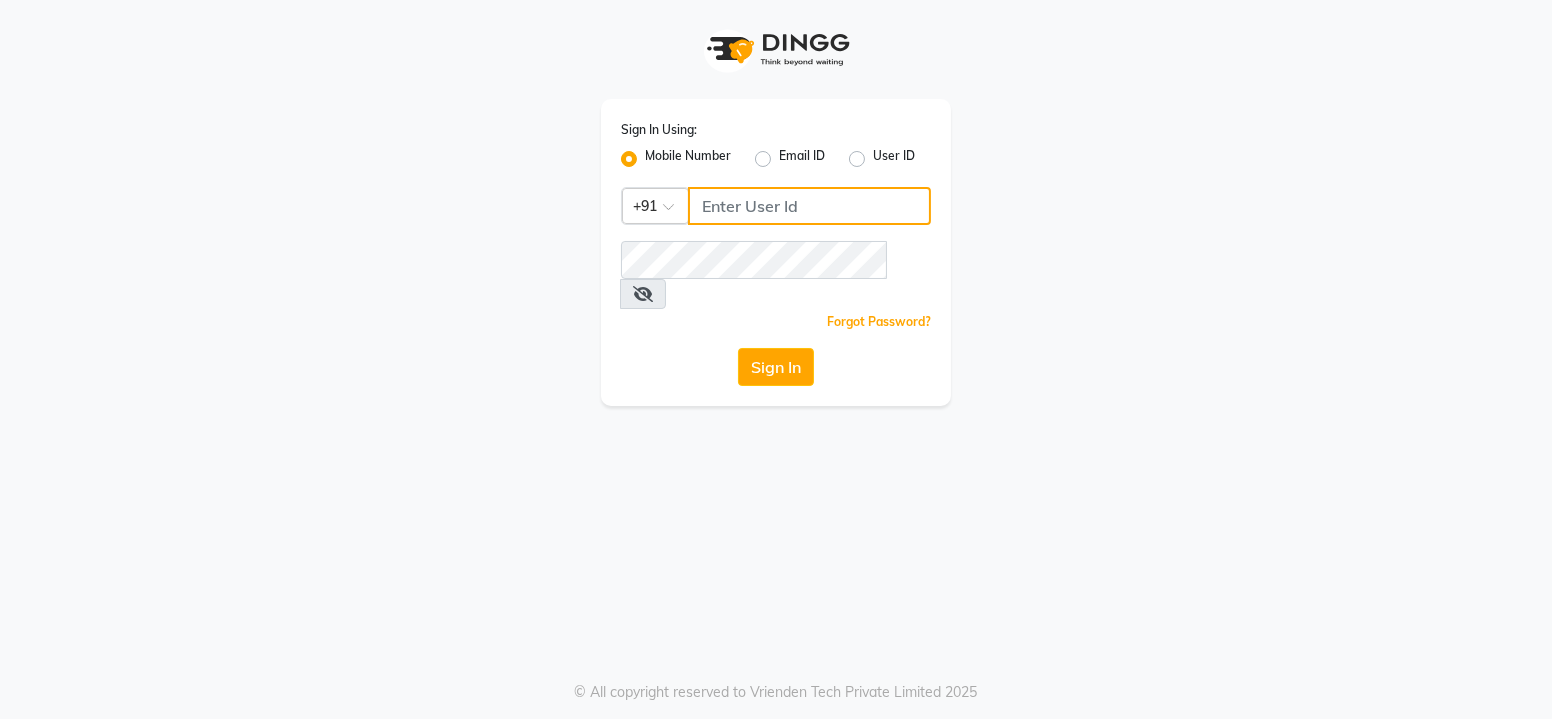 click 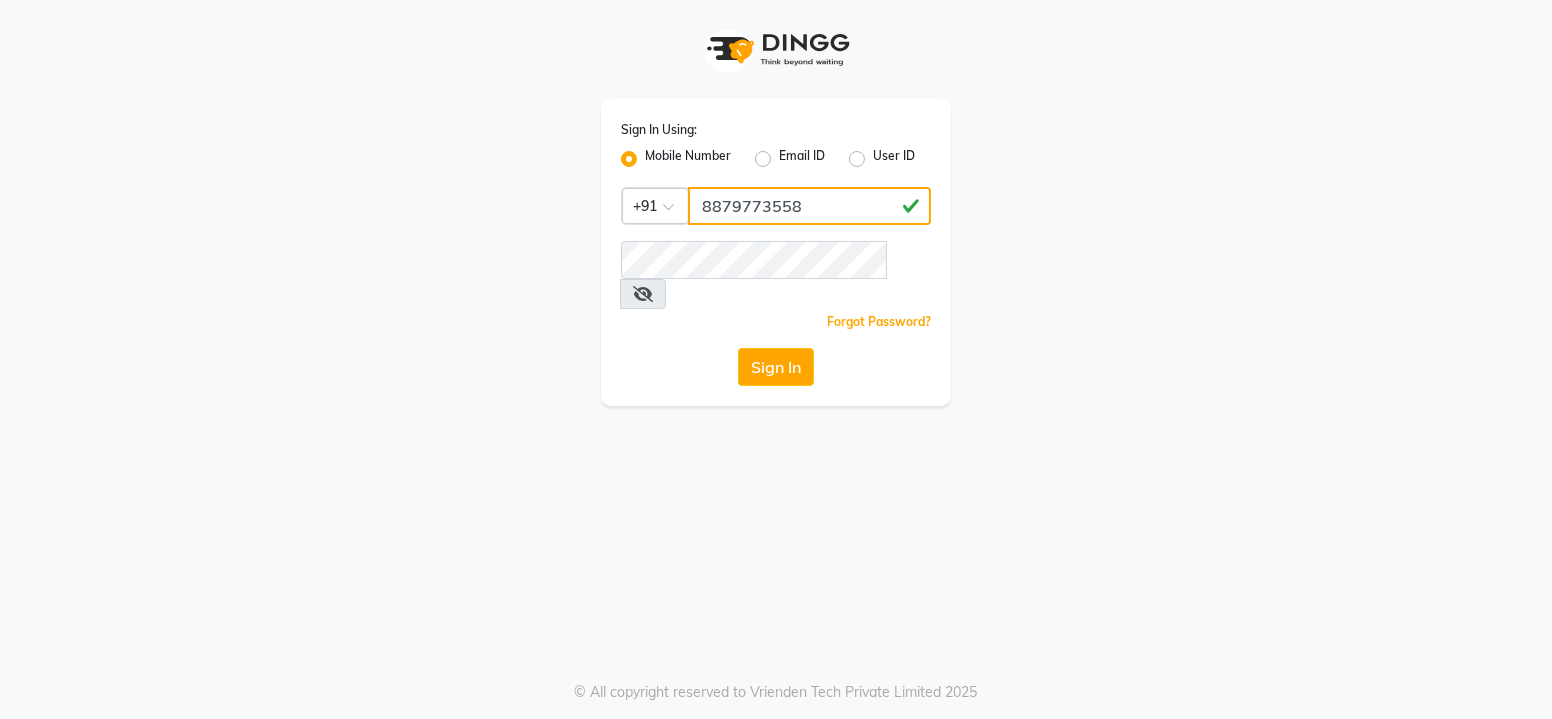 drag, startPoint x: 812, startPoint y: 217, endPoint x: 755, endPoint y: 213, distance: 57.14018 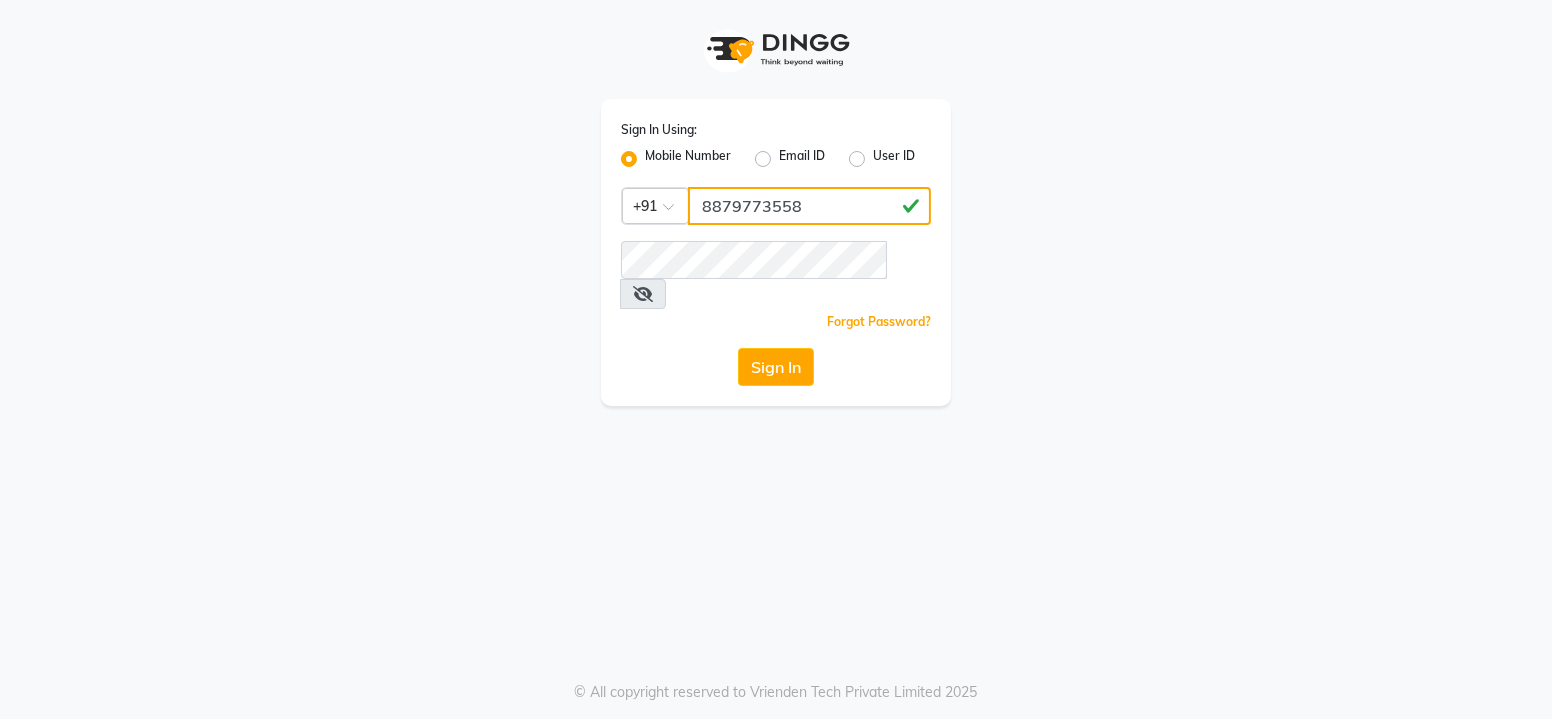 type on "8879773558" 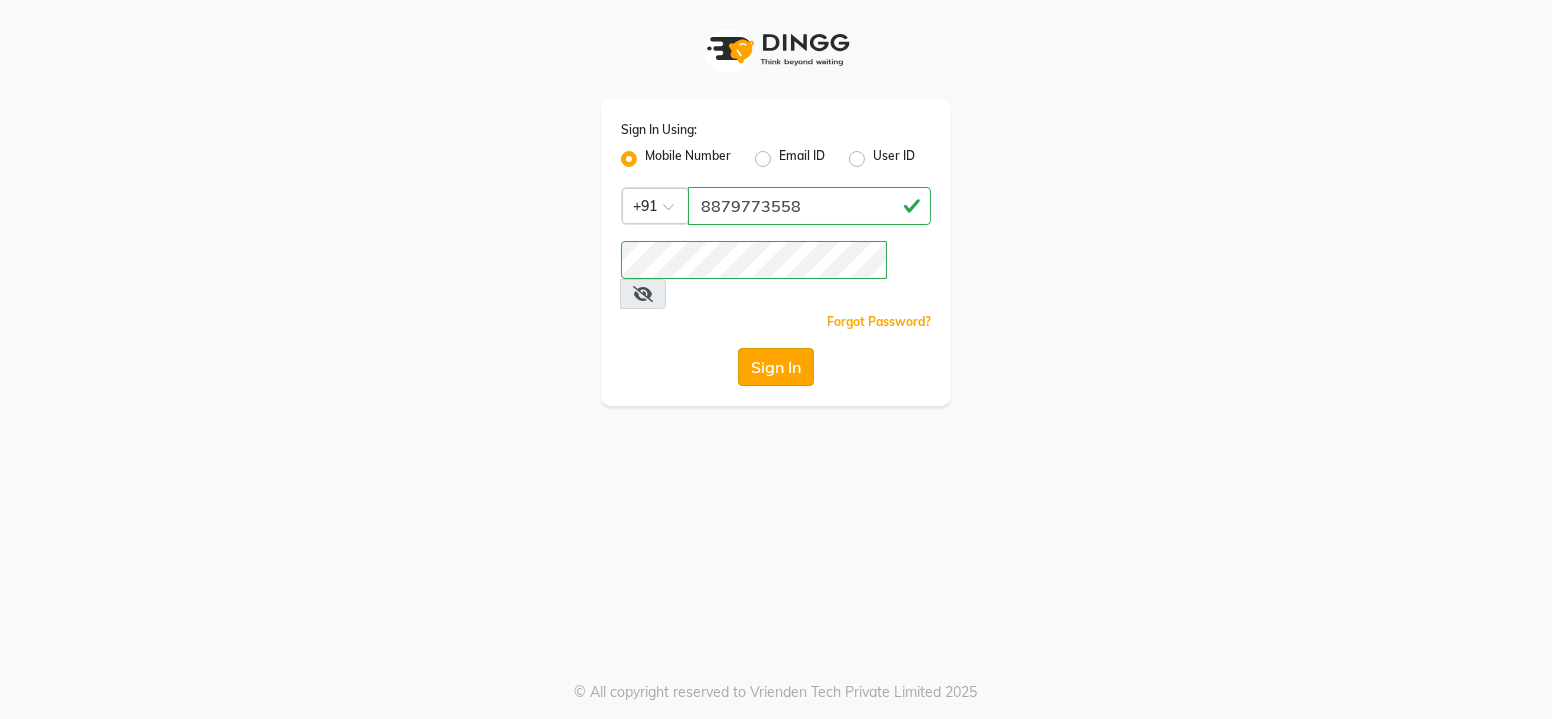 click on "Sign In" 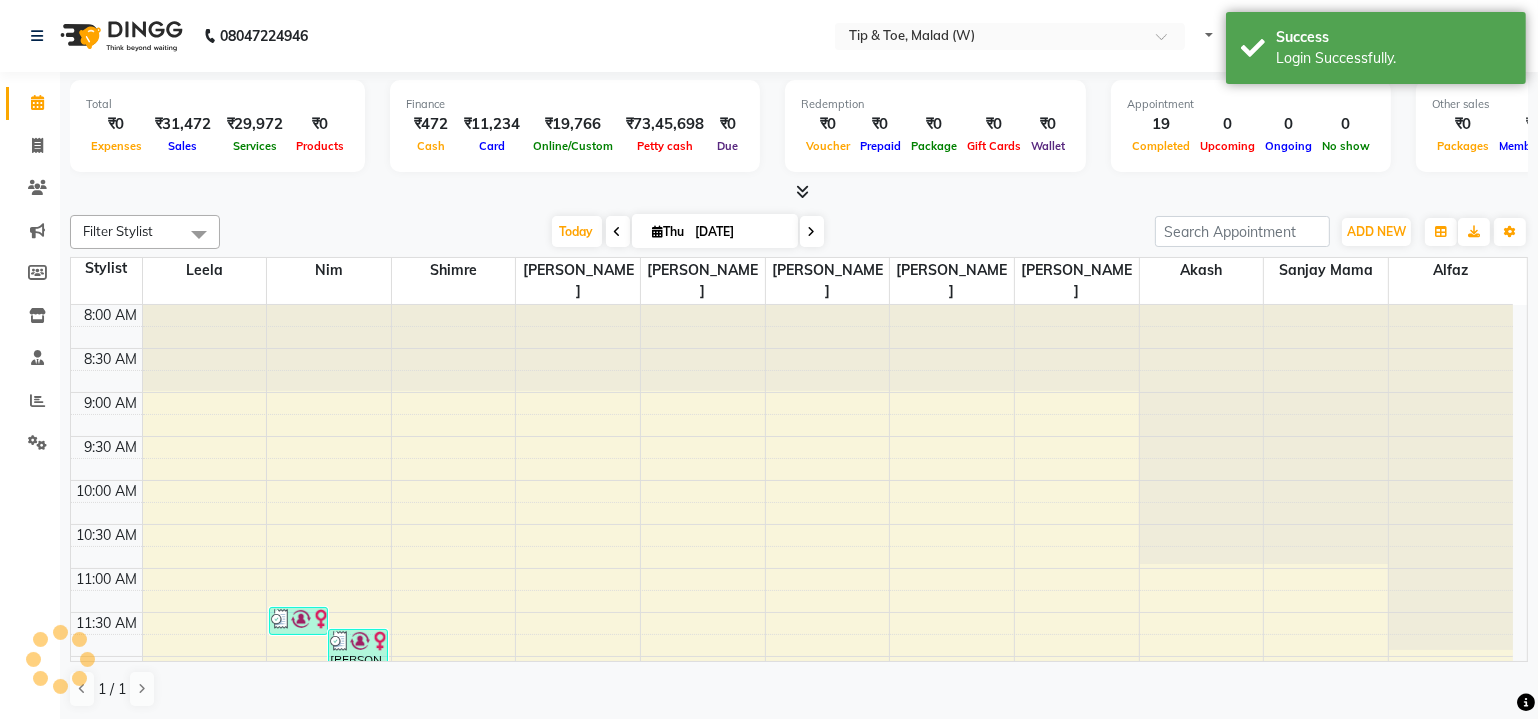 scroll, scrollTop: 0, scrollLeft: 0, axis: both 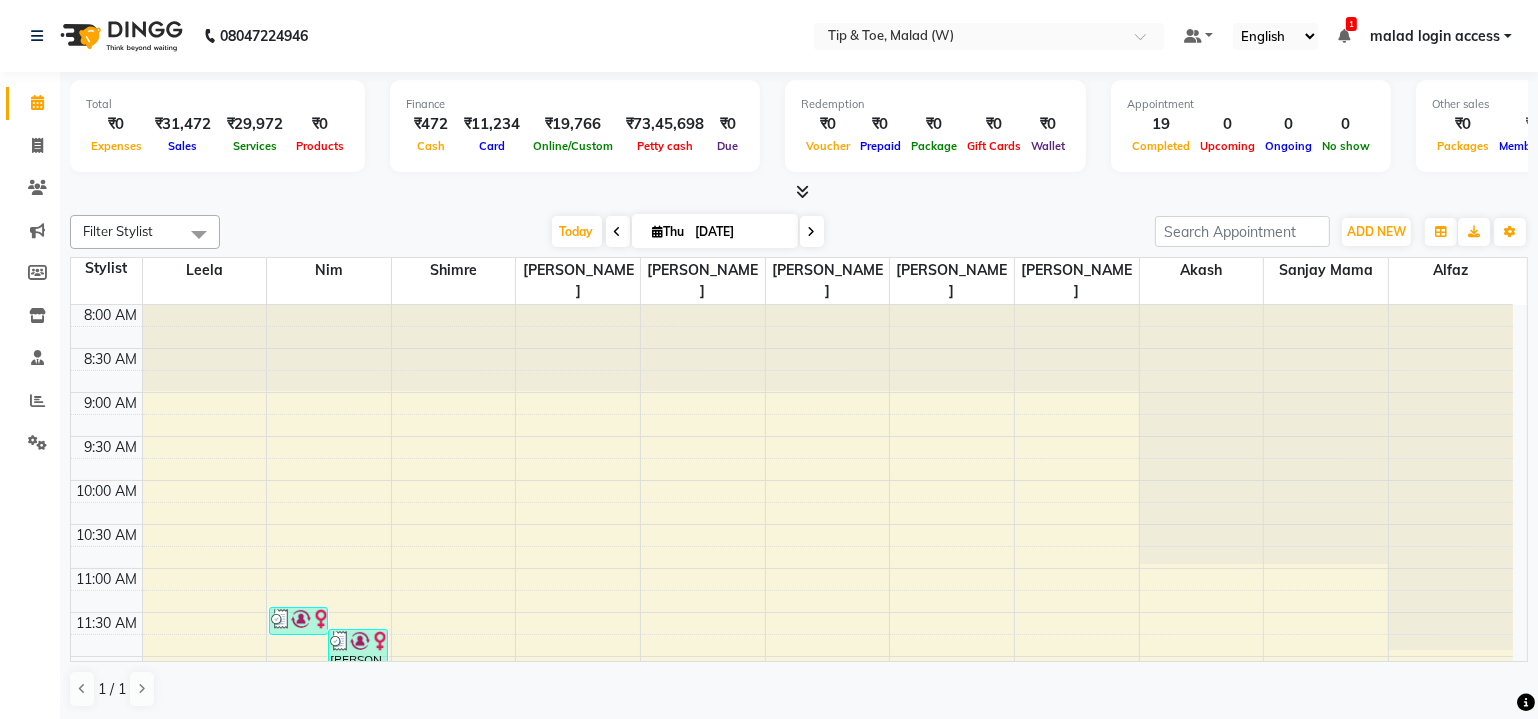 drag, startPoint x: 810, startPoint y: 236, endPoint x: 798, endPoint y: 231, distance: 13 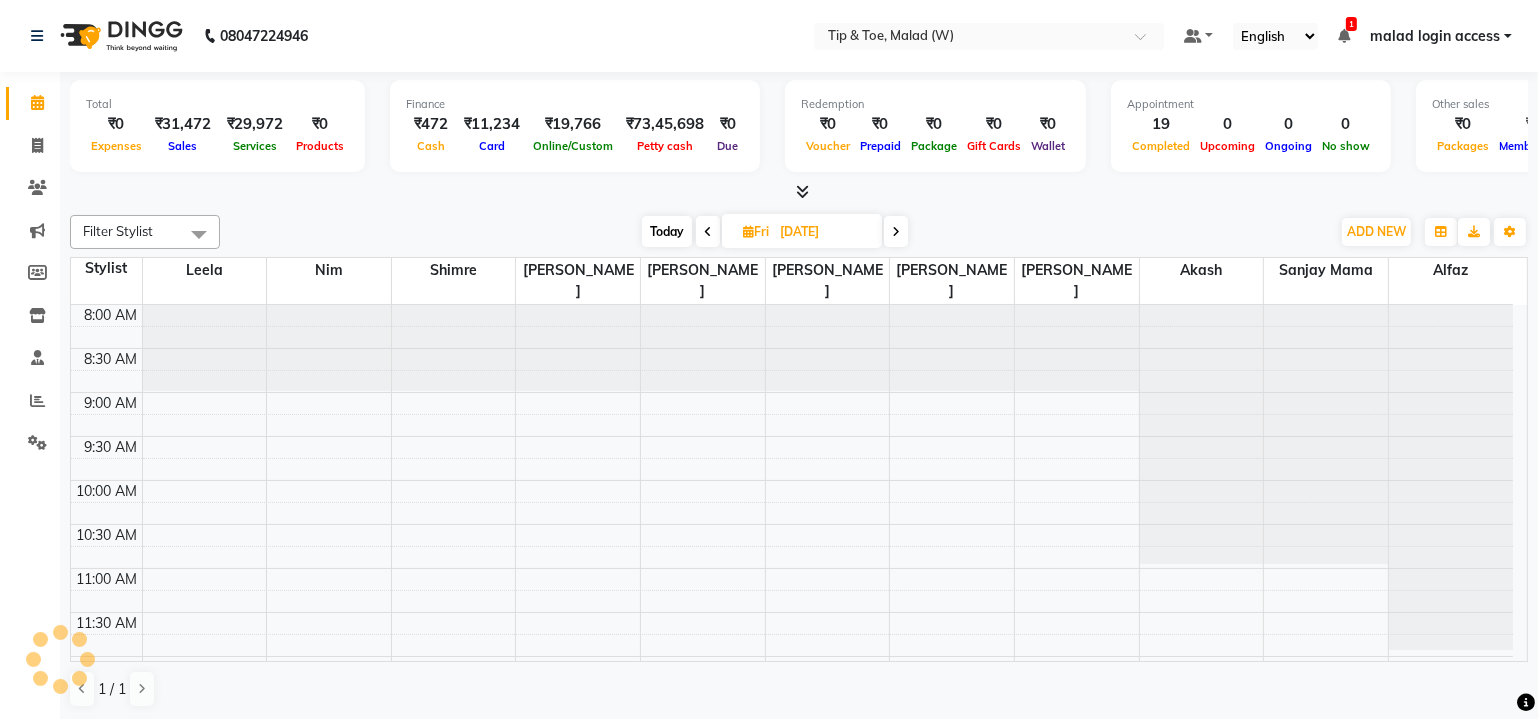 scroll, scrollTop: 744, scrollLeft: 0, axis: vertical 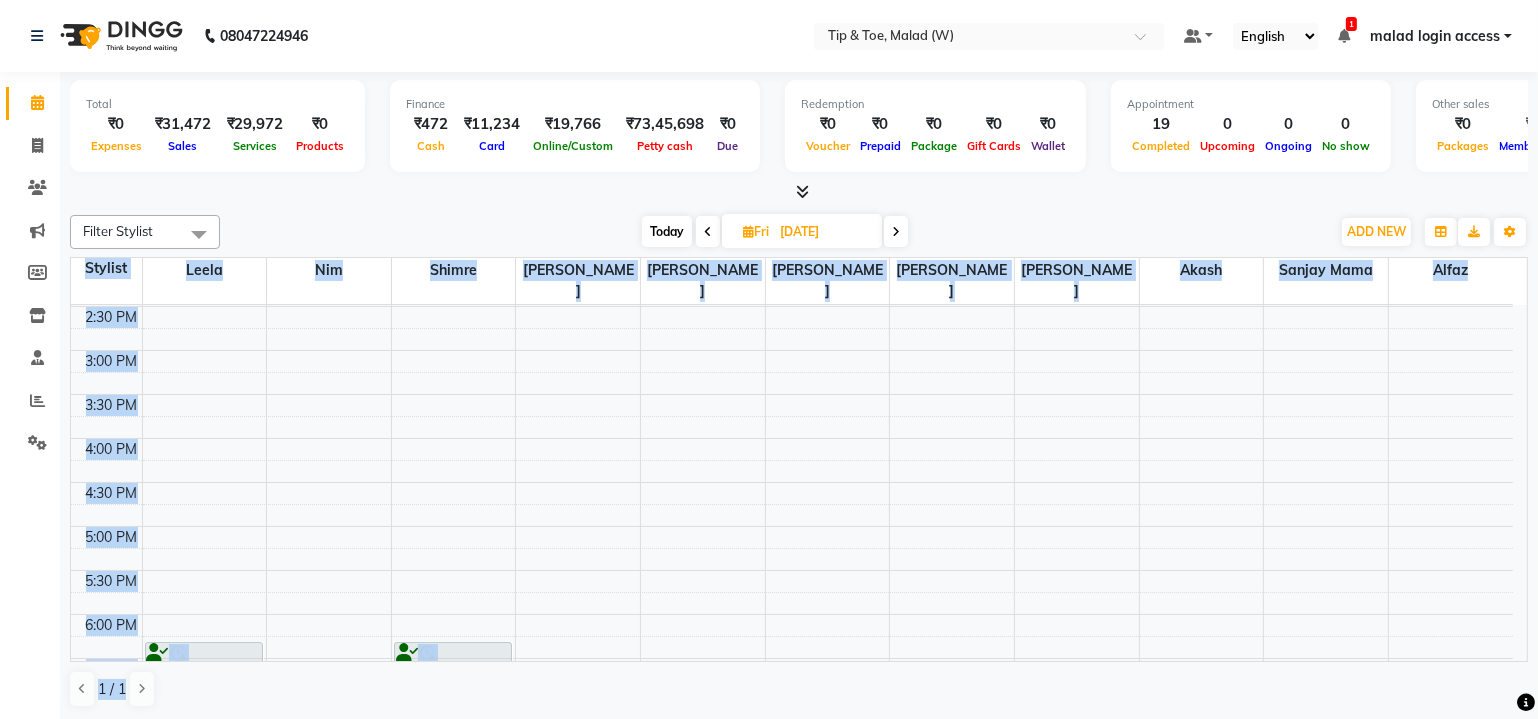 drag, startPoint x: 1531, startPoint y: 584, endPoint x: 1539, endPoint y: 674, distance: 90.35486 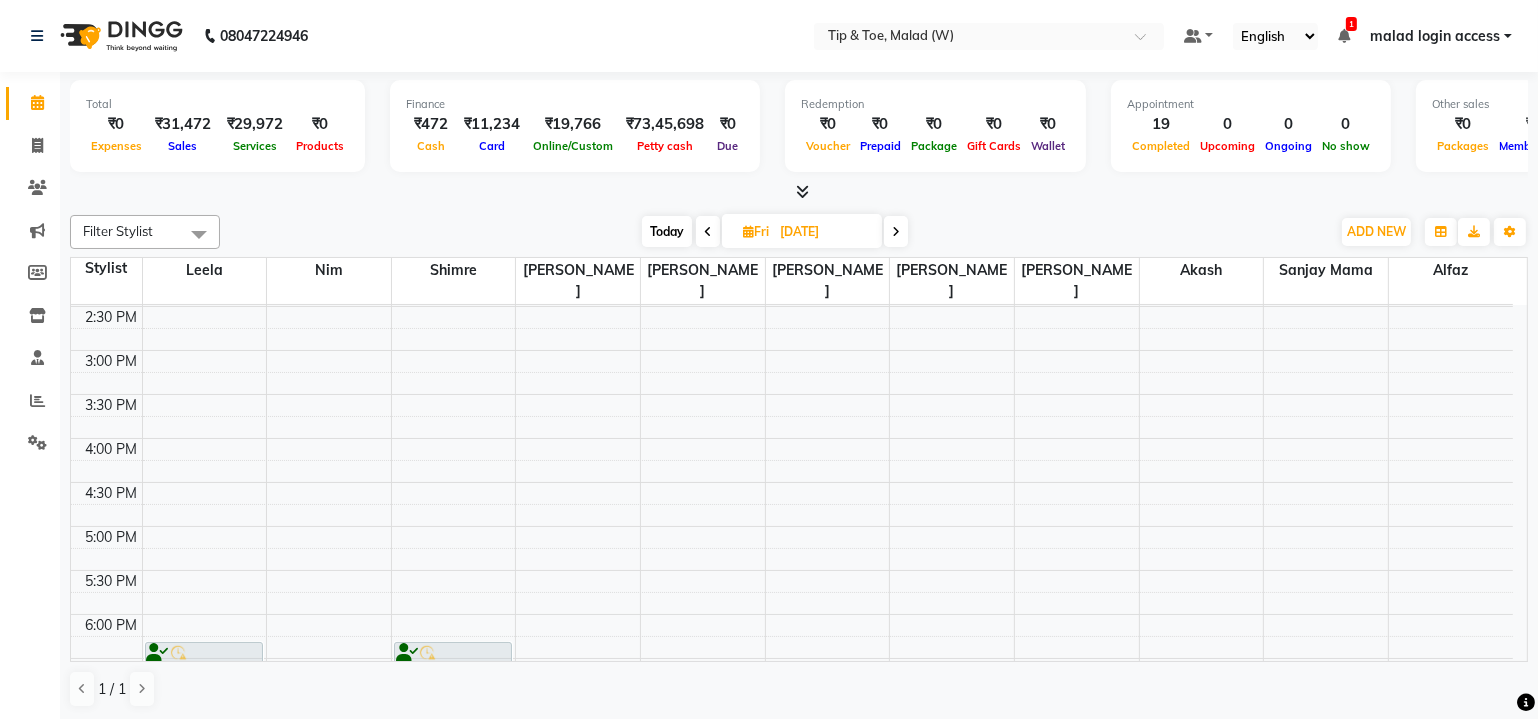 click on "Today  Fri 11-07-2025" at bounding box center (775, 232) 